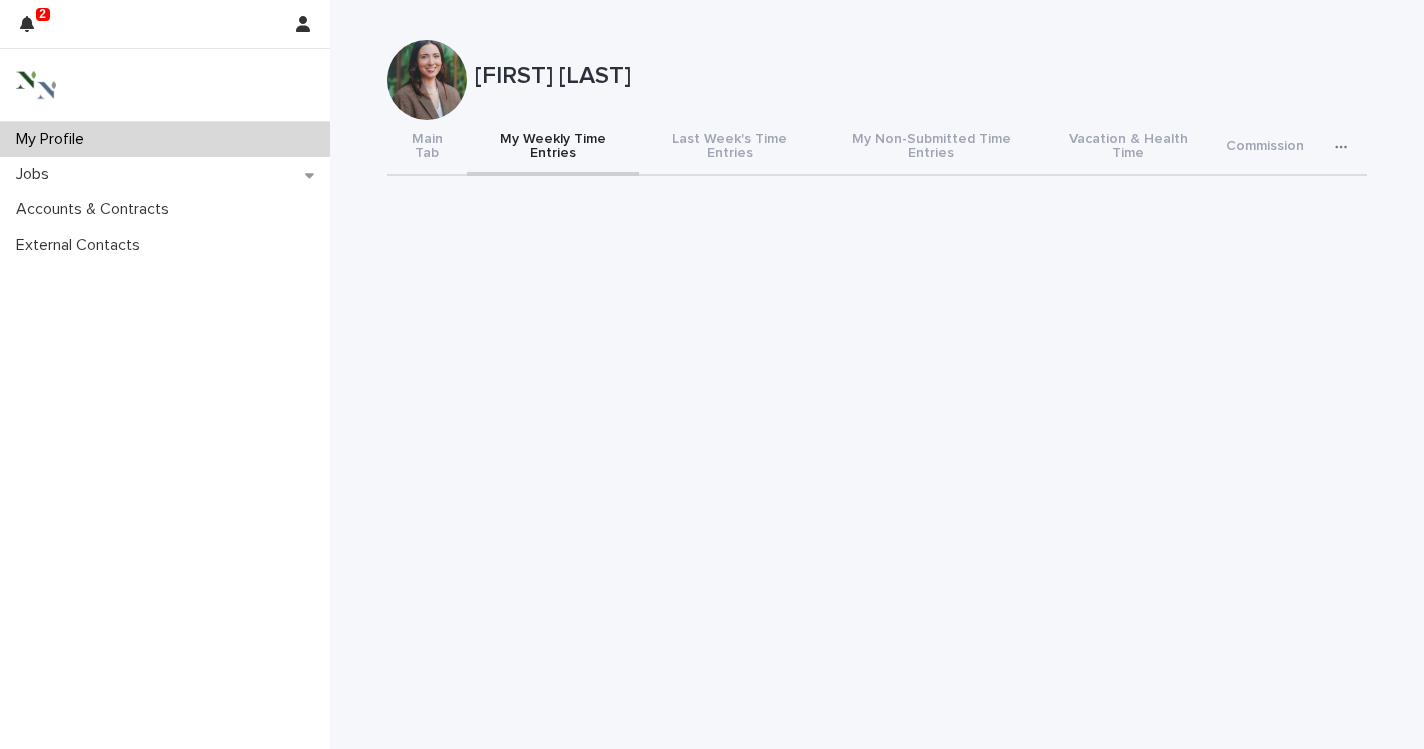 scroll, scrollTop: 0, scrollLeft: 0, axis: both 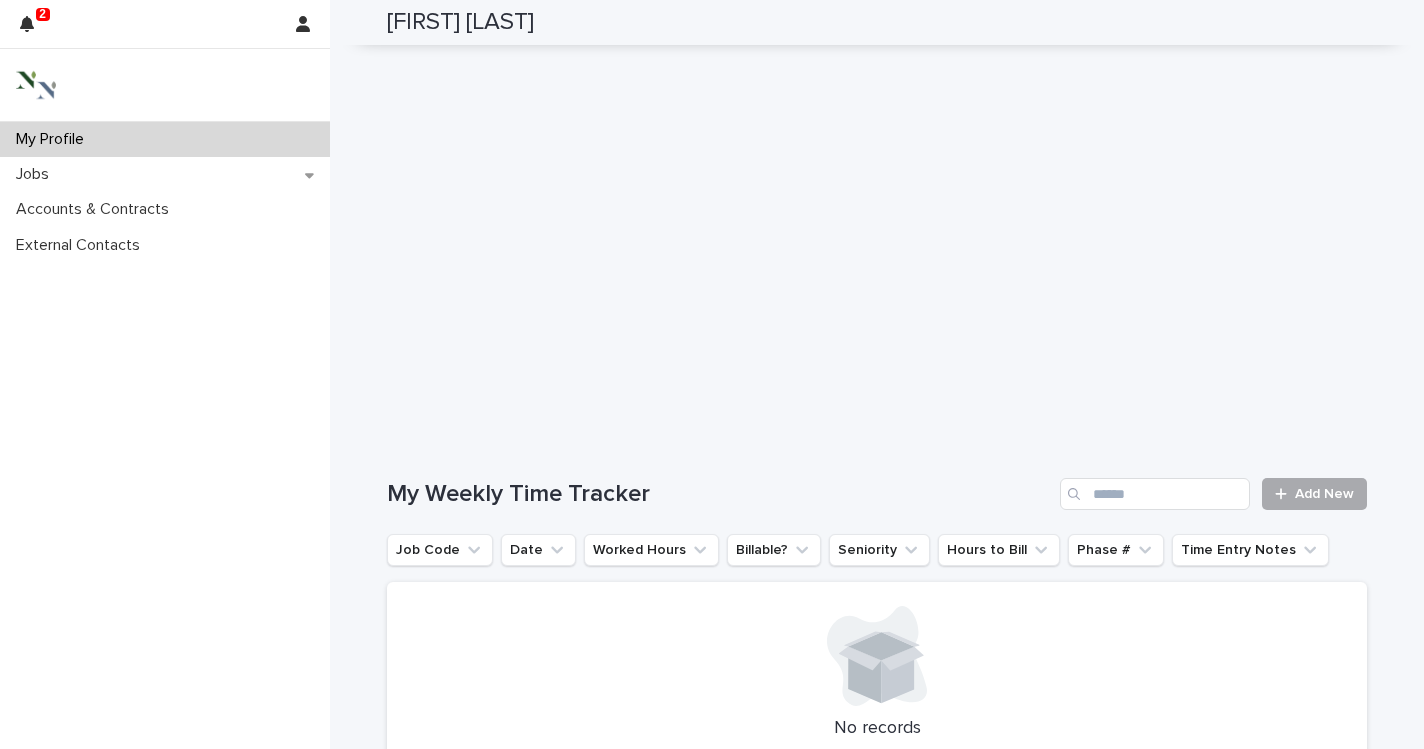 click on "Add New" at bounding box center [1324, 494] 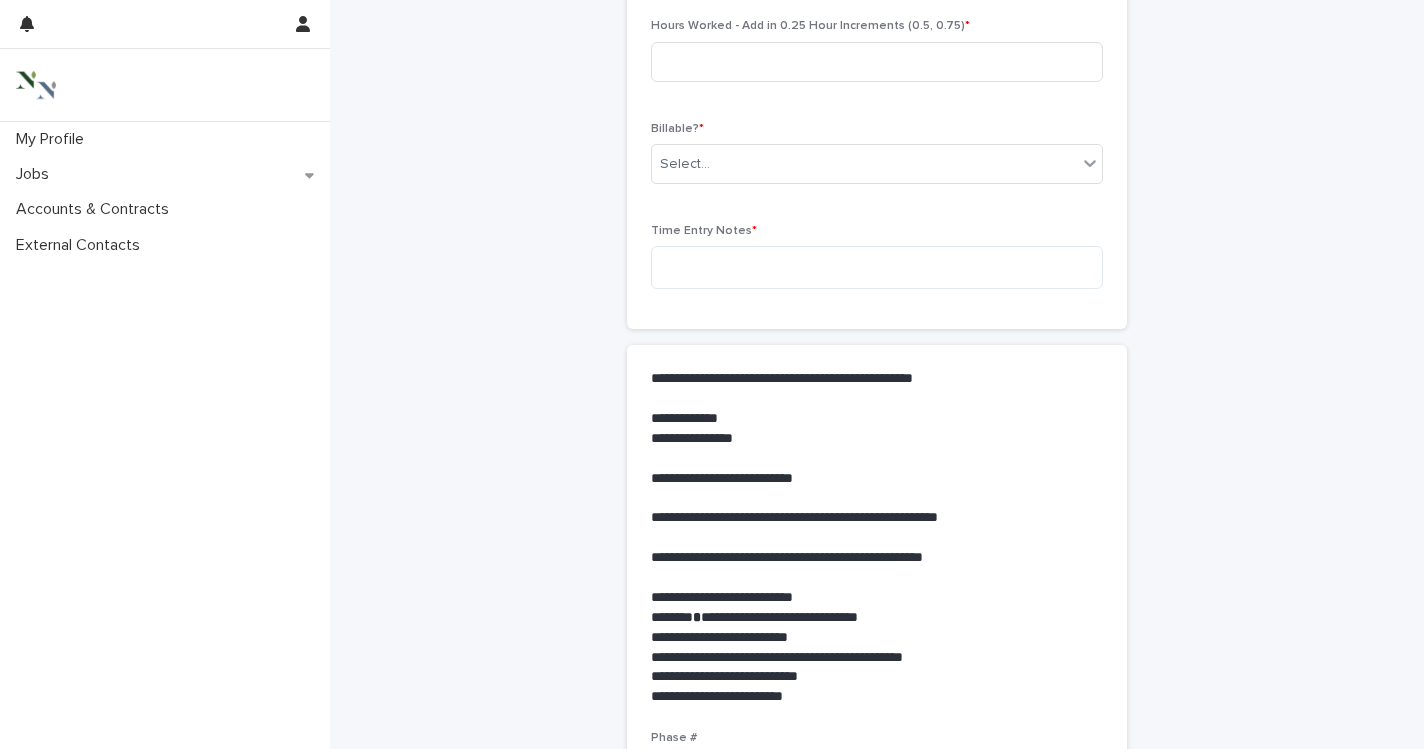 scroll, scrollTop: 0, scrollLeft: 0, axis: both 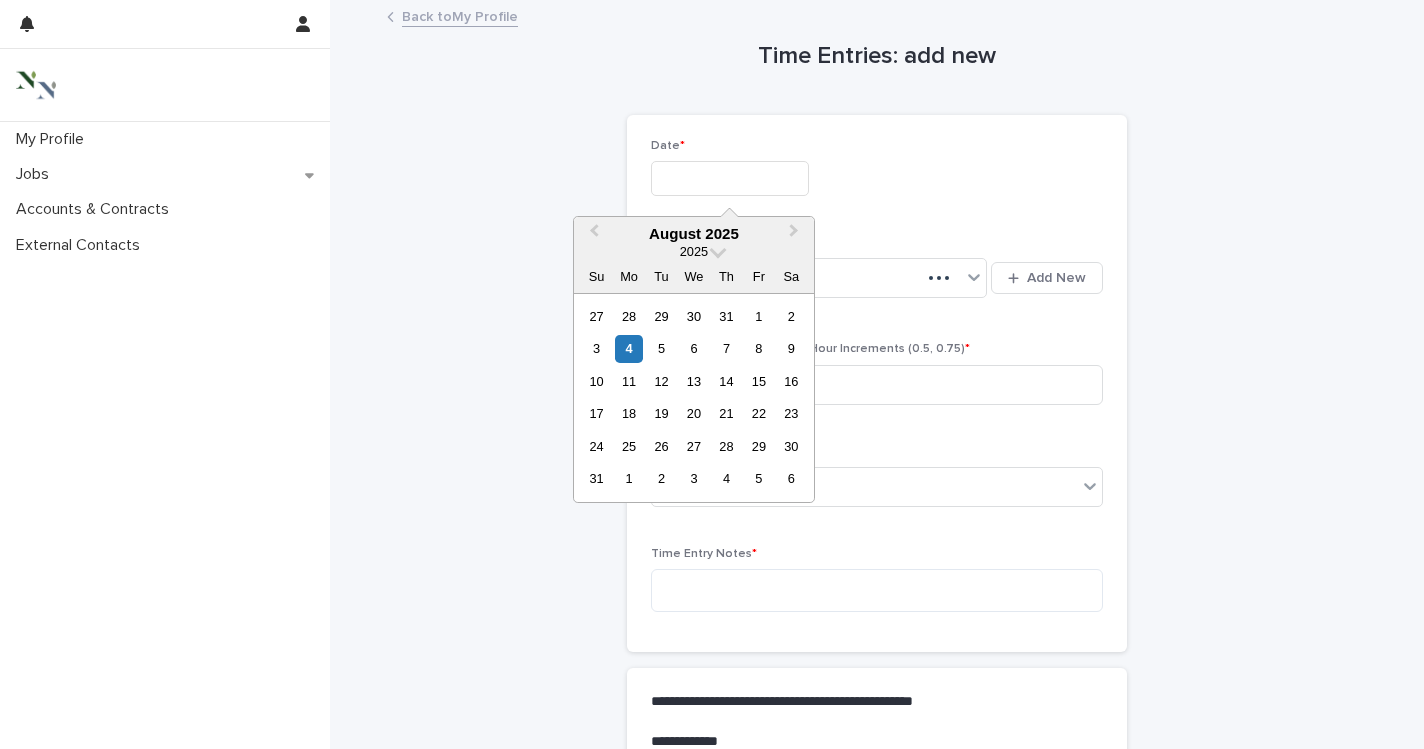 click at bounding box center [730, 178] 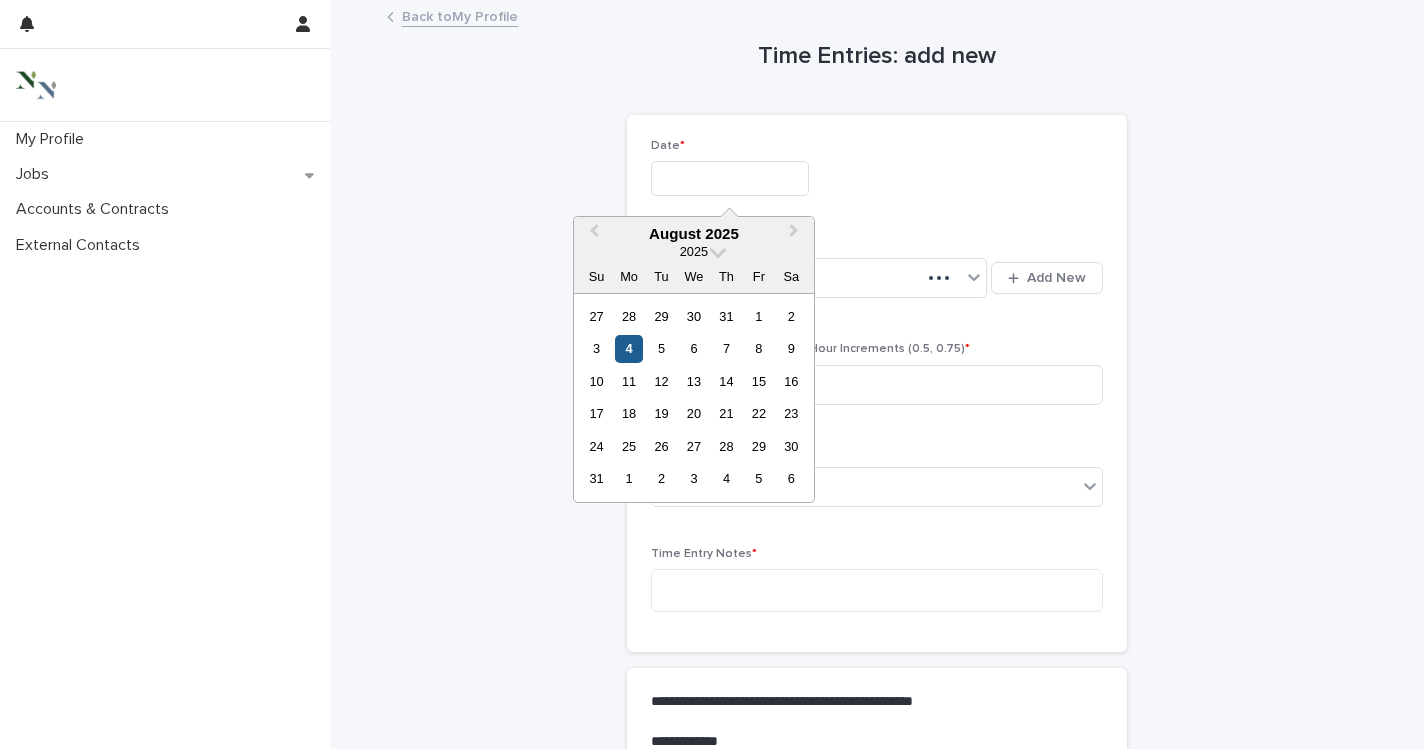 click on "4" at bounding box center (628, 348) 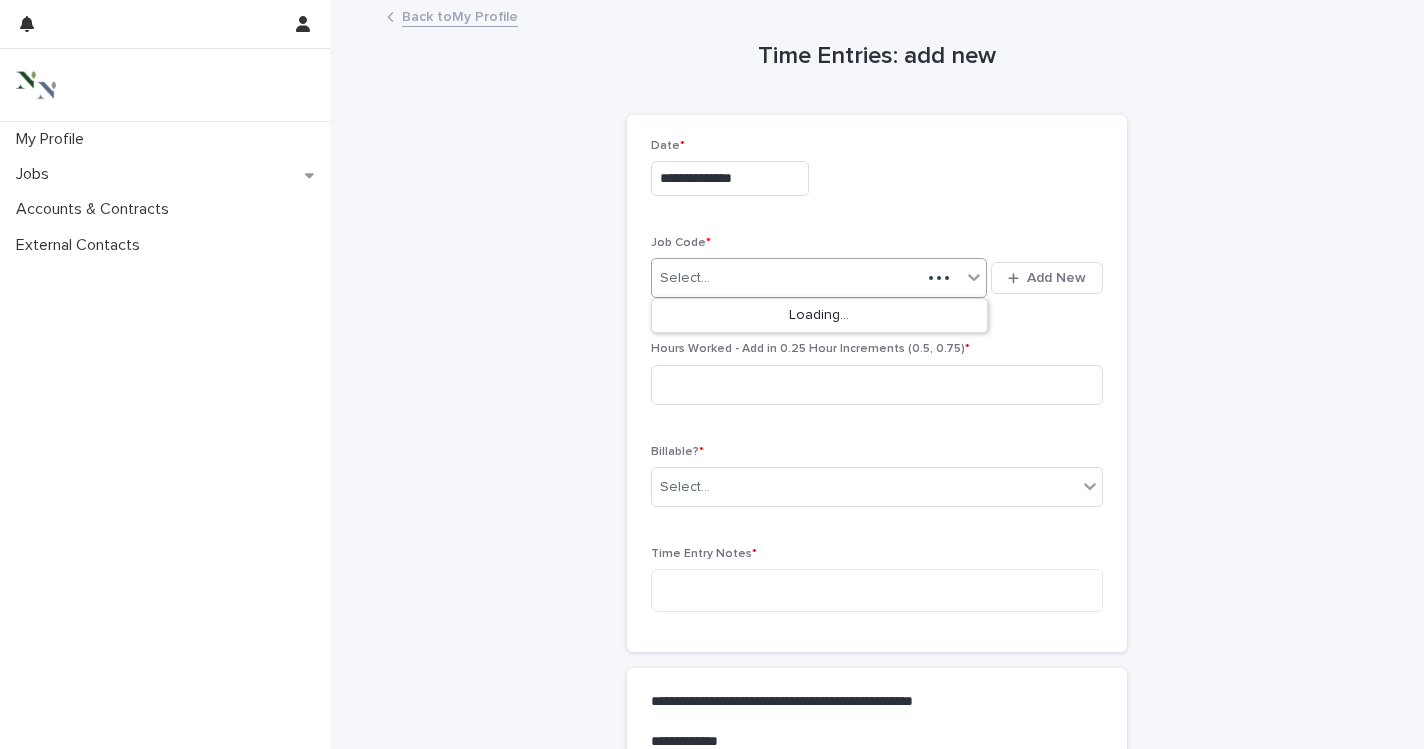 click at bounding box center (713, 278) 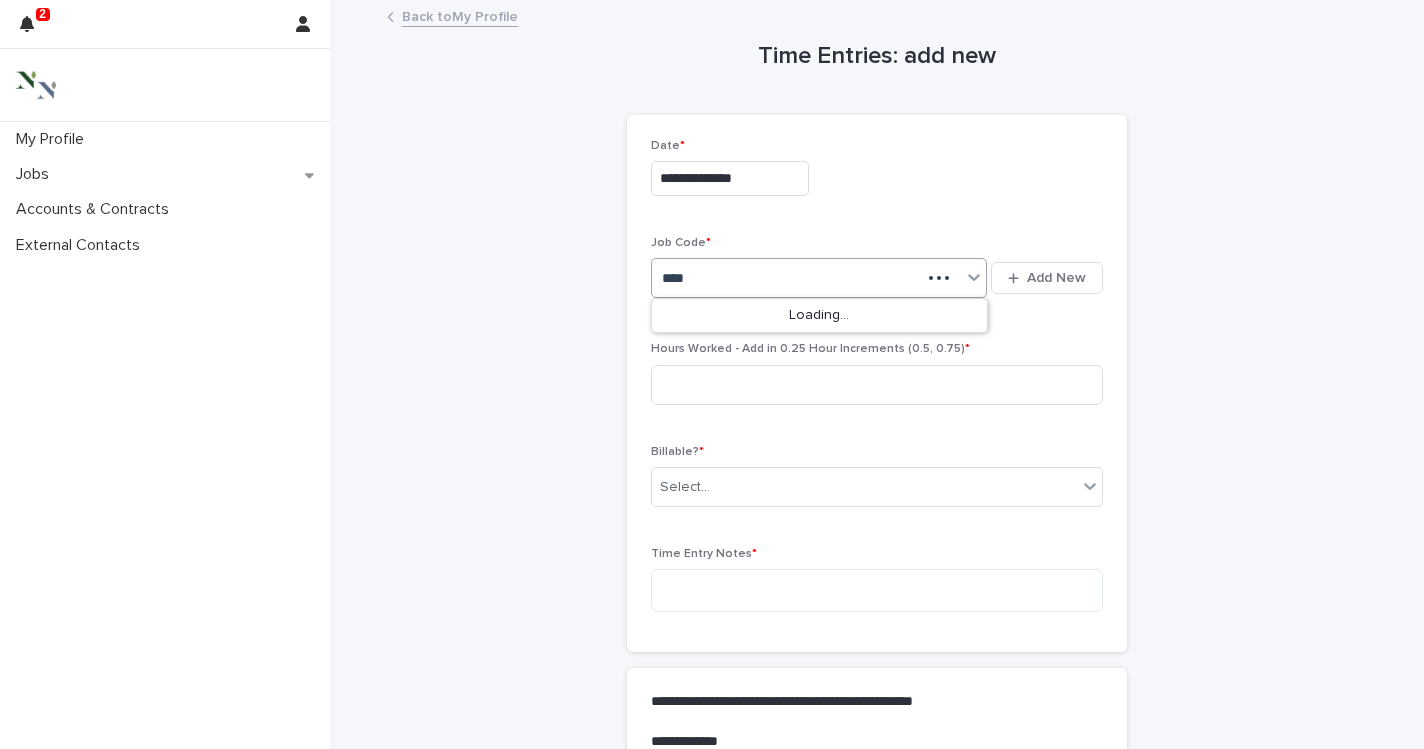 type on "*****" 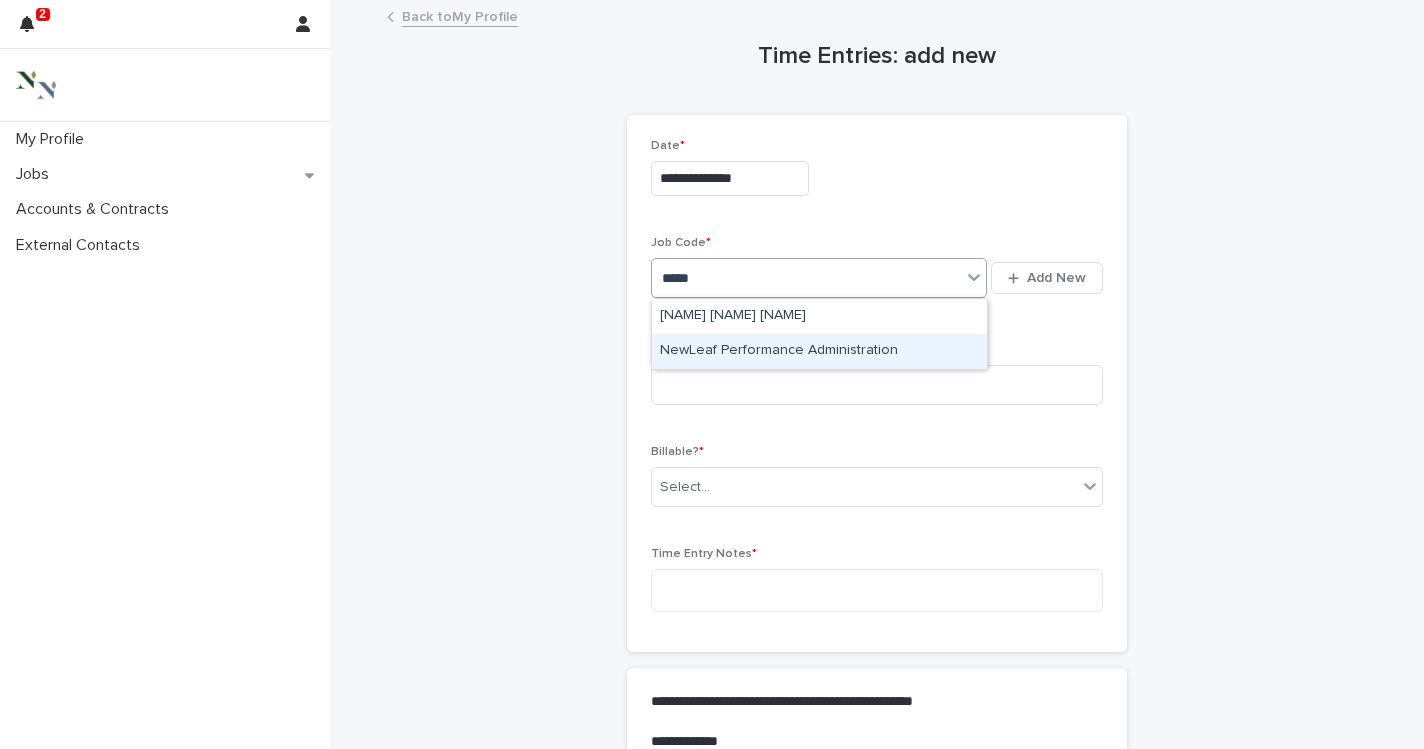 click on "NewLeaf Performance Administration" at bounding box center [819, 351] 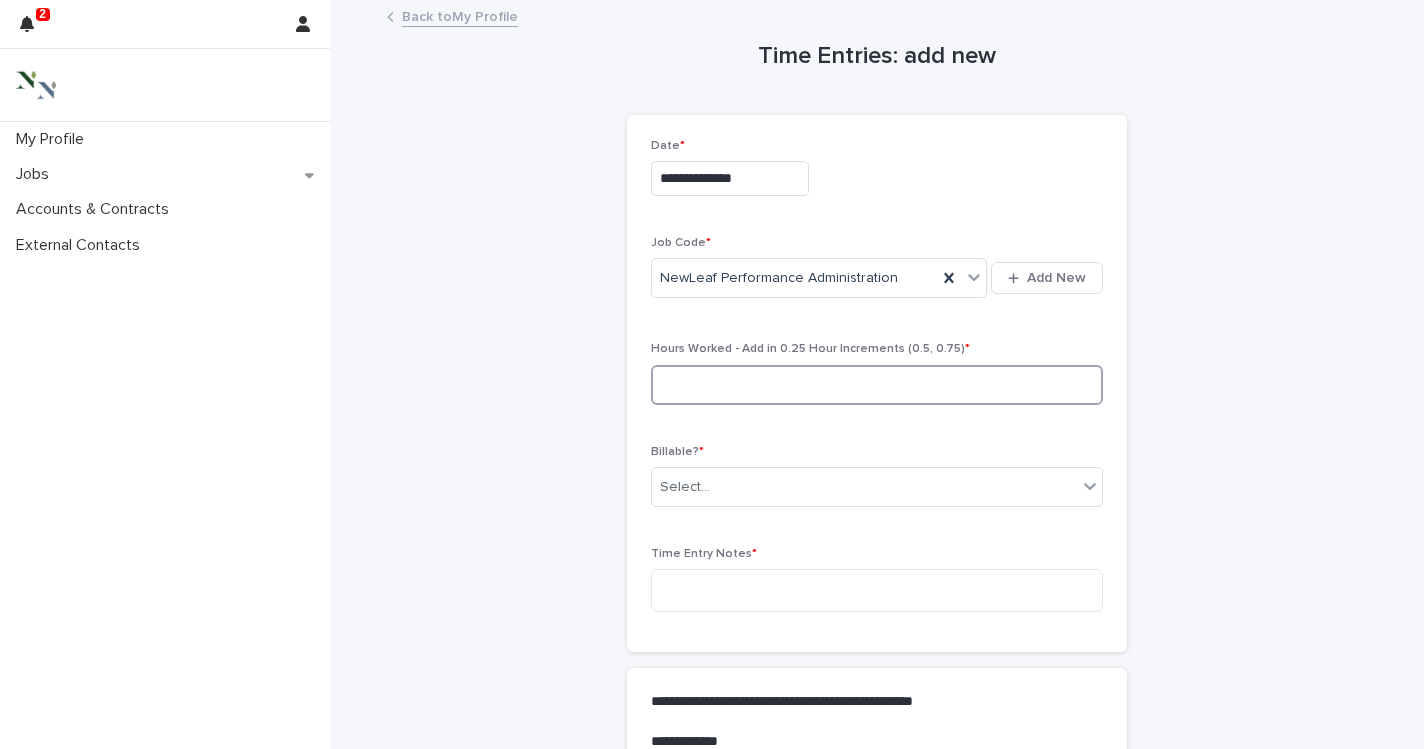 click at bounding box center (877, 385) 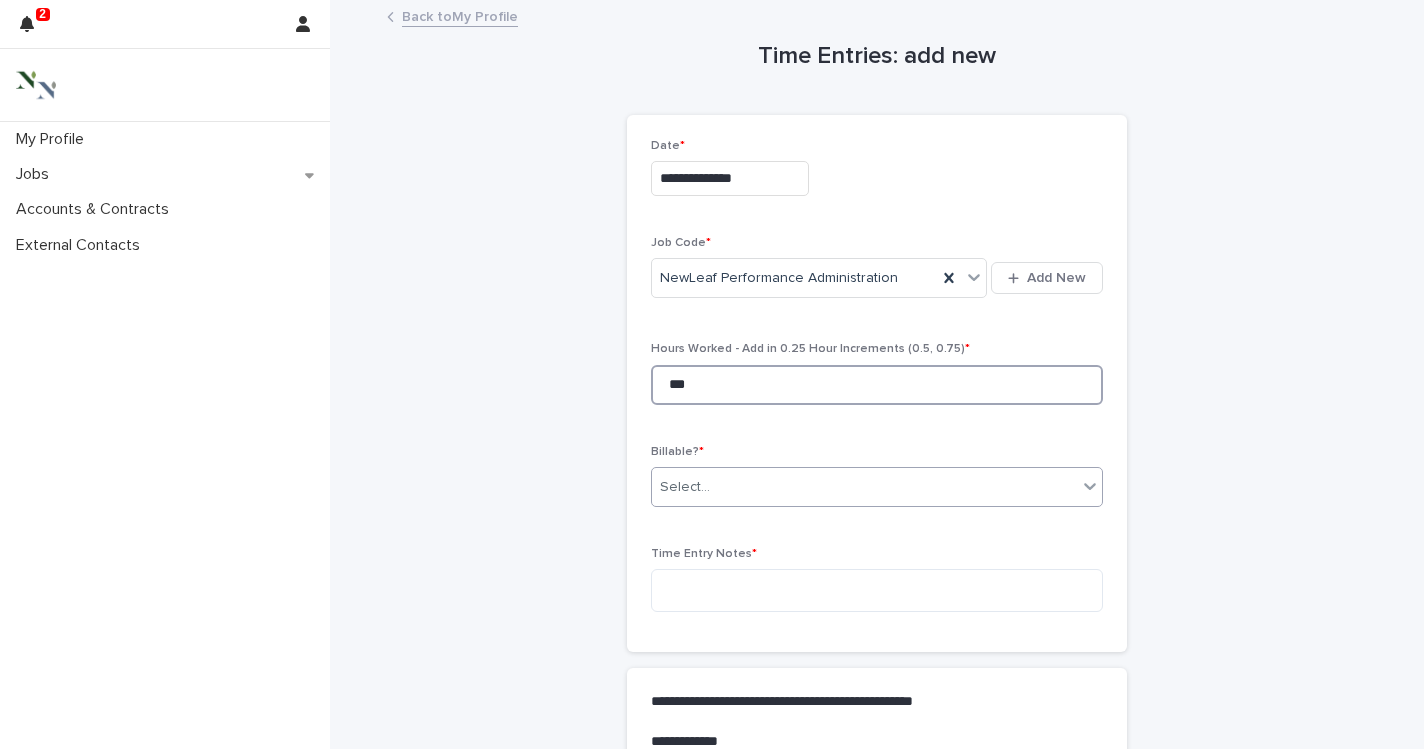 type on "***" 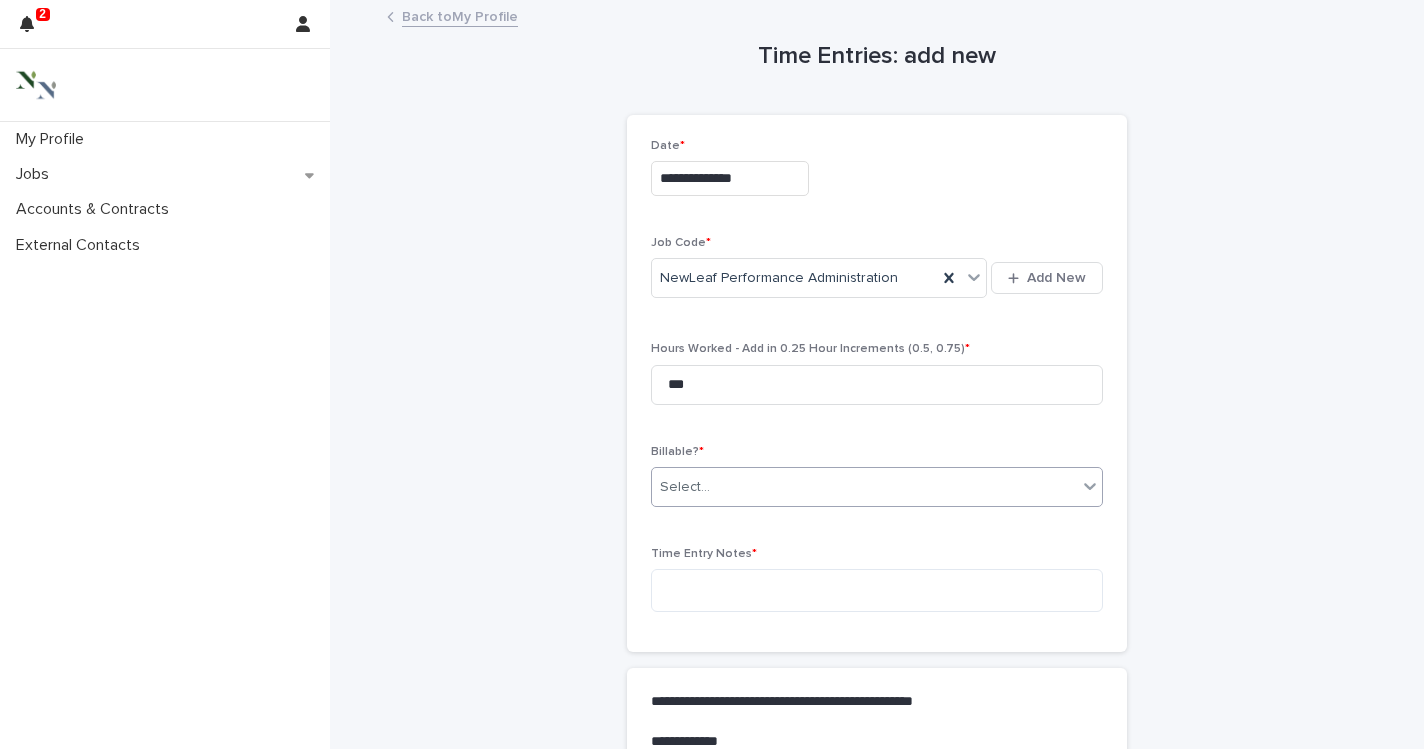 click on "Select..." at bounding box center [864, 487] 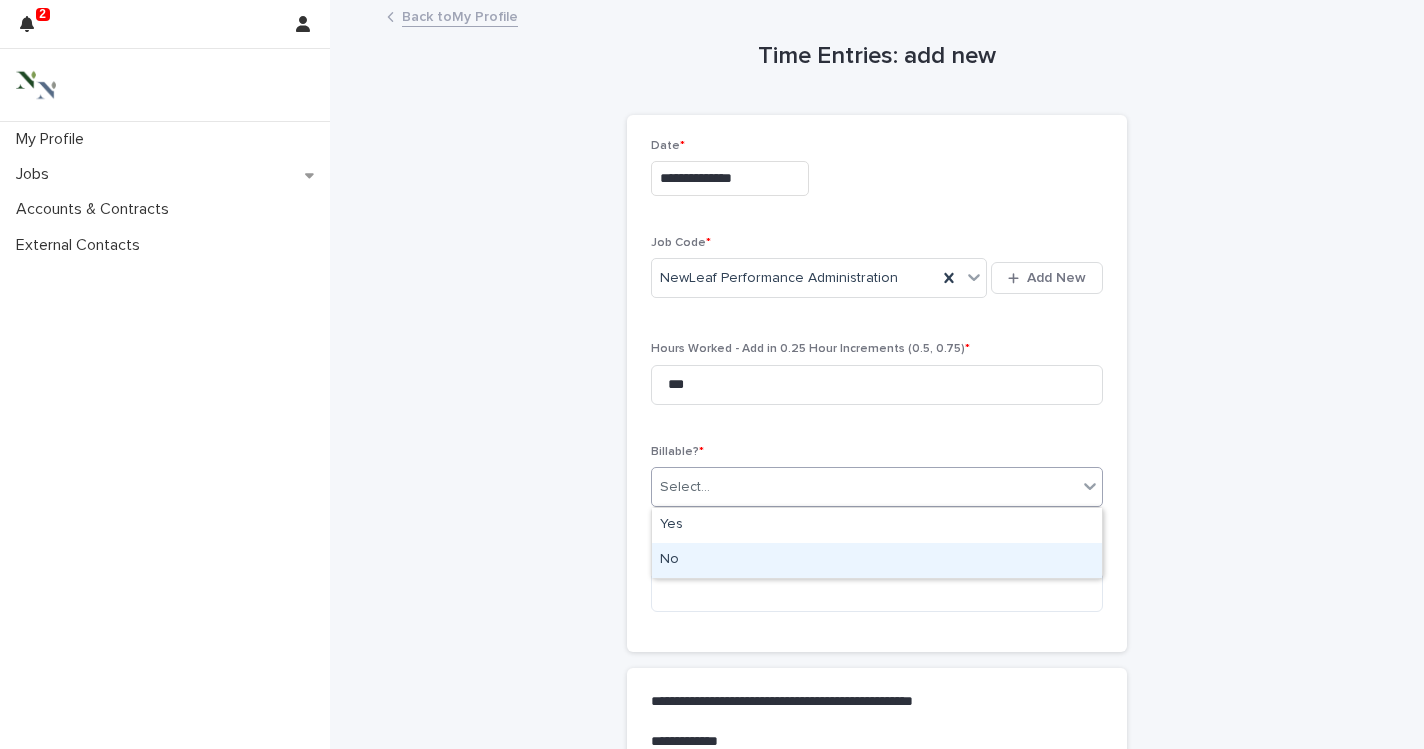 click on "No" at bounding box center [877, 560] 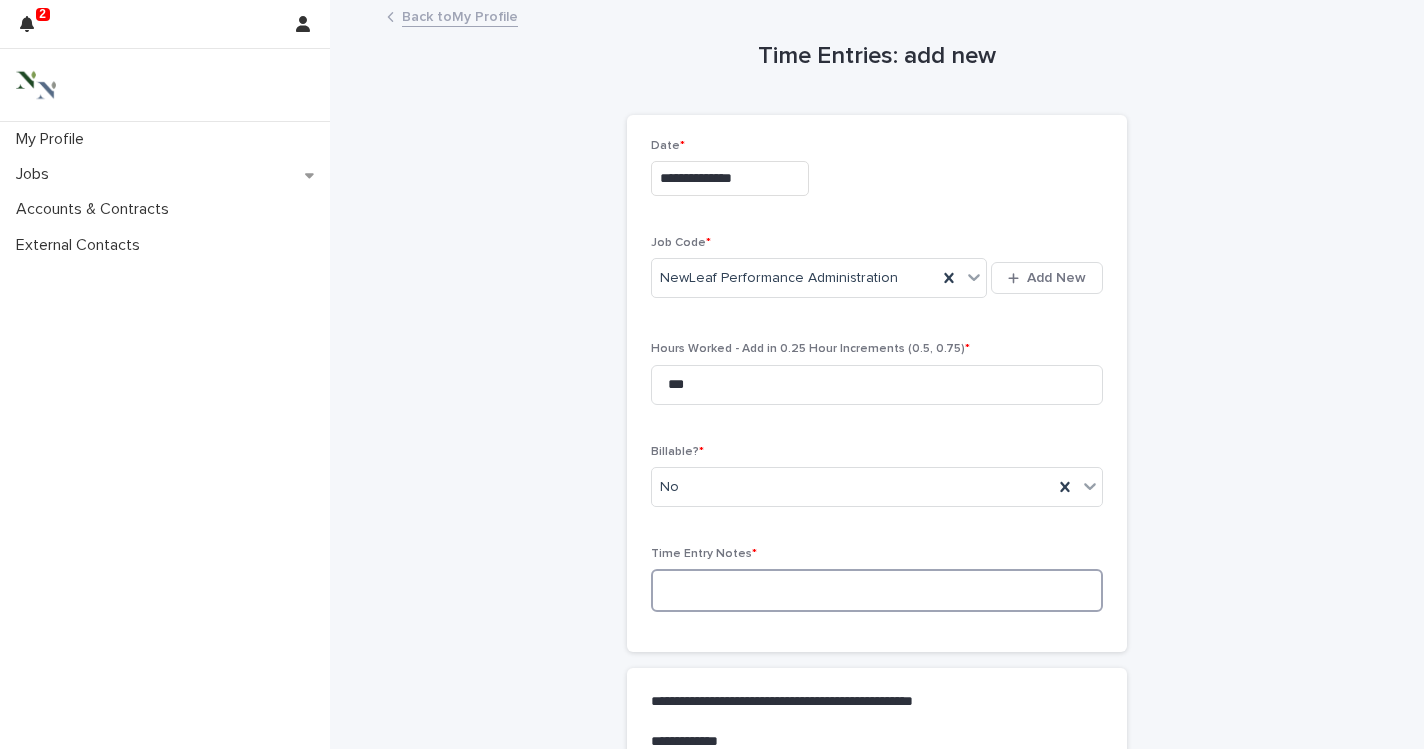 click at bounding box center (877, 590) 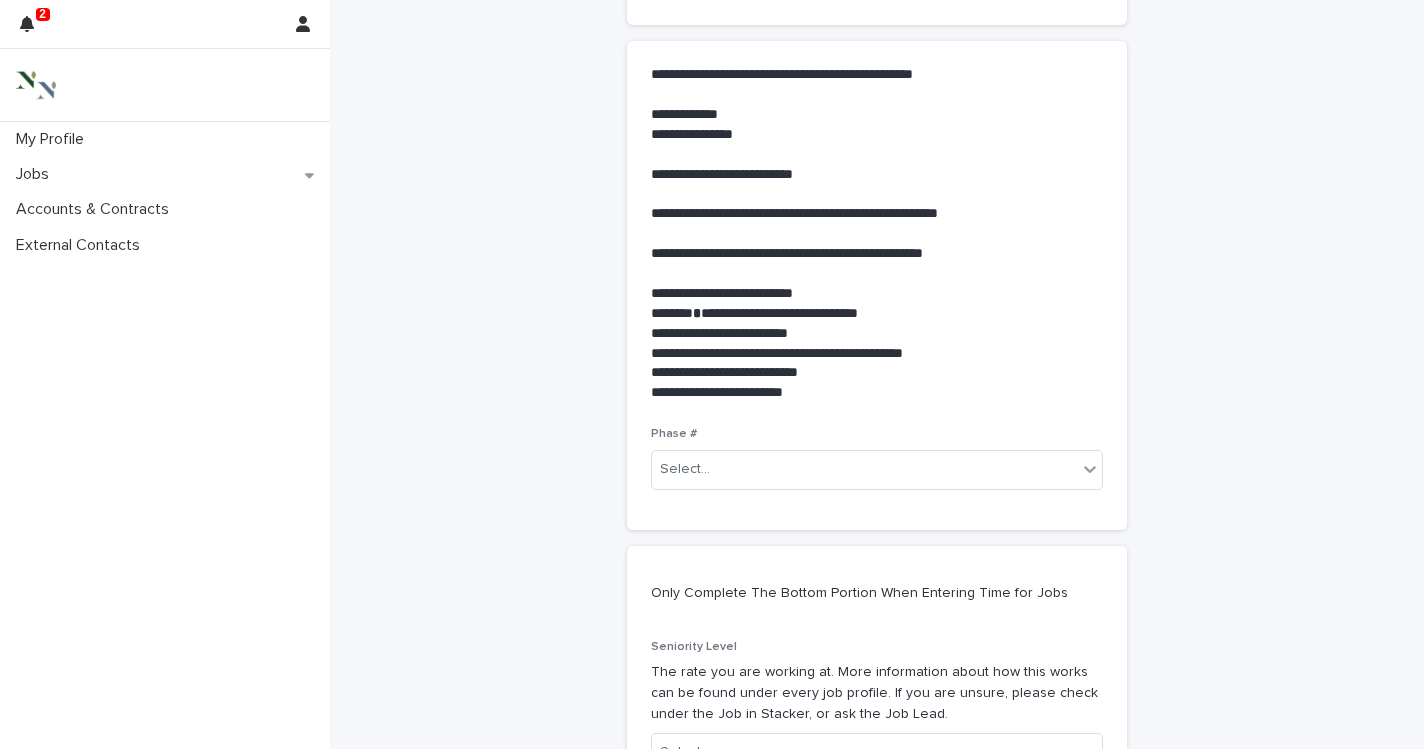 scroll, scrollTop: 636, scrollLeft: 0, axis: vertical 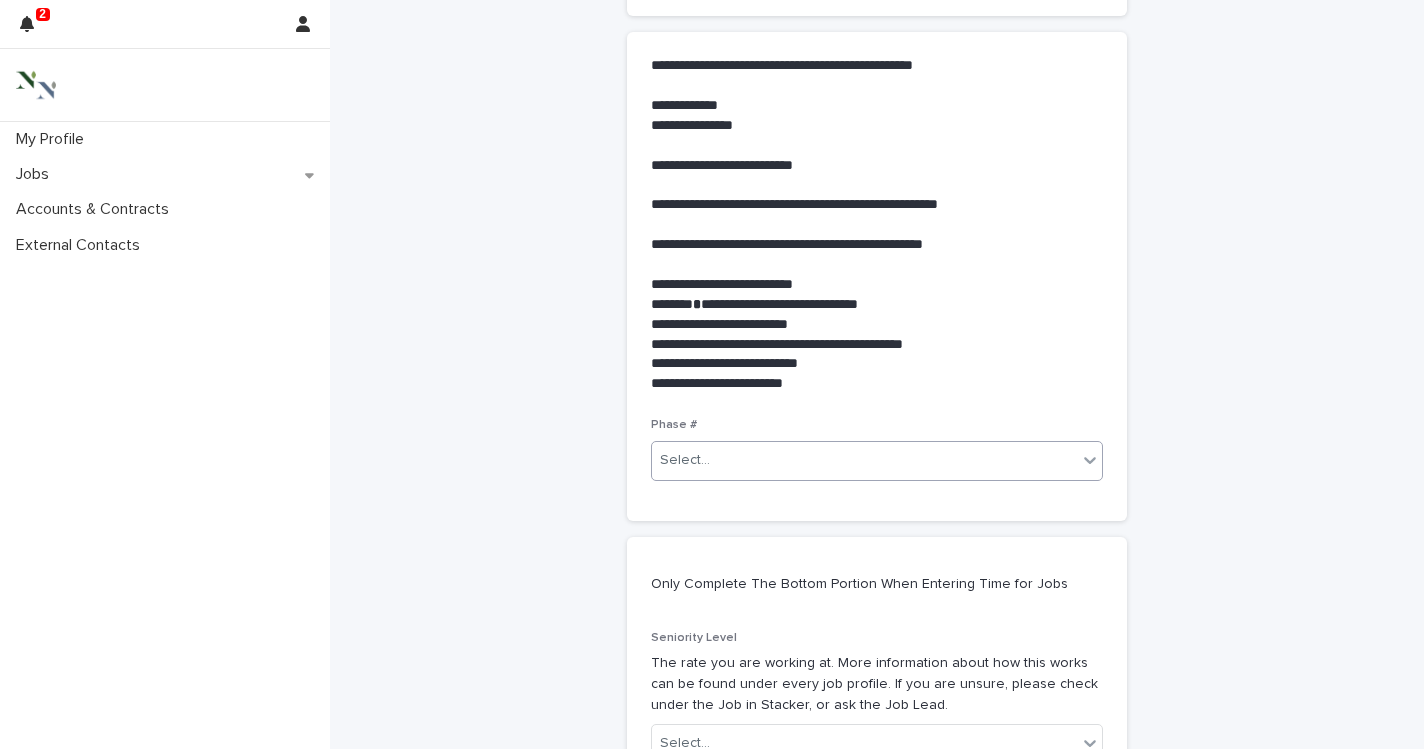 type on "**********" 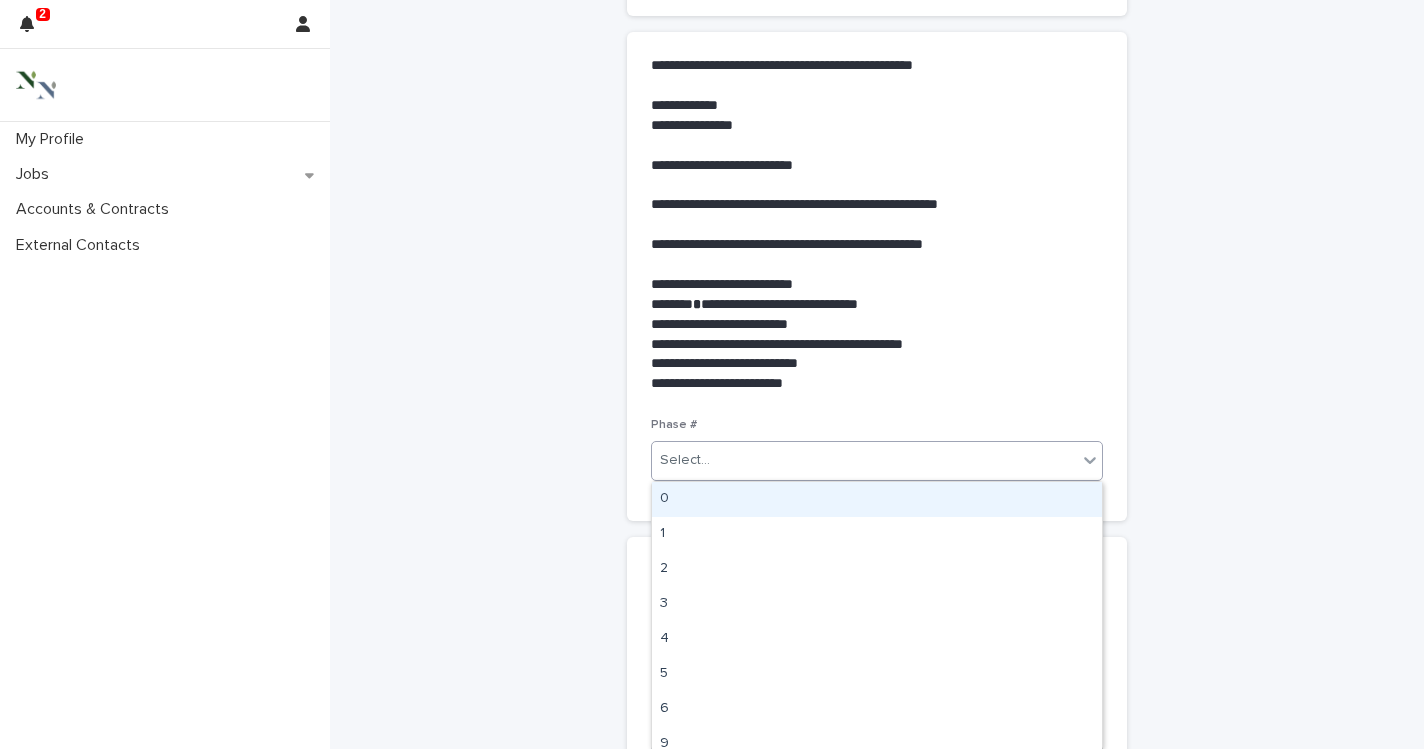 click on "Select..." at bounding box center [685, 460] 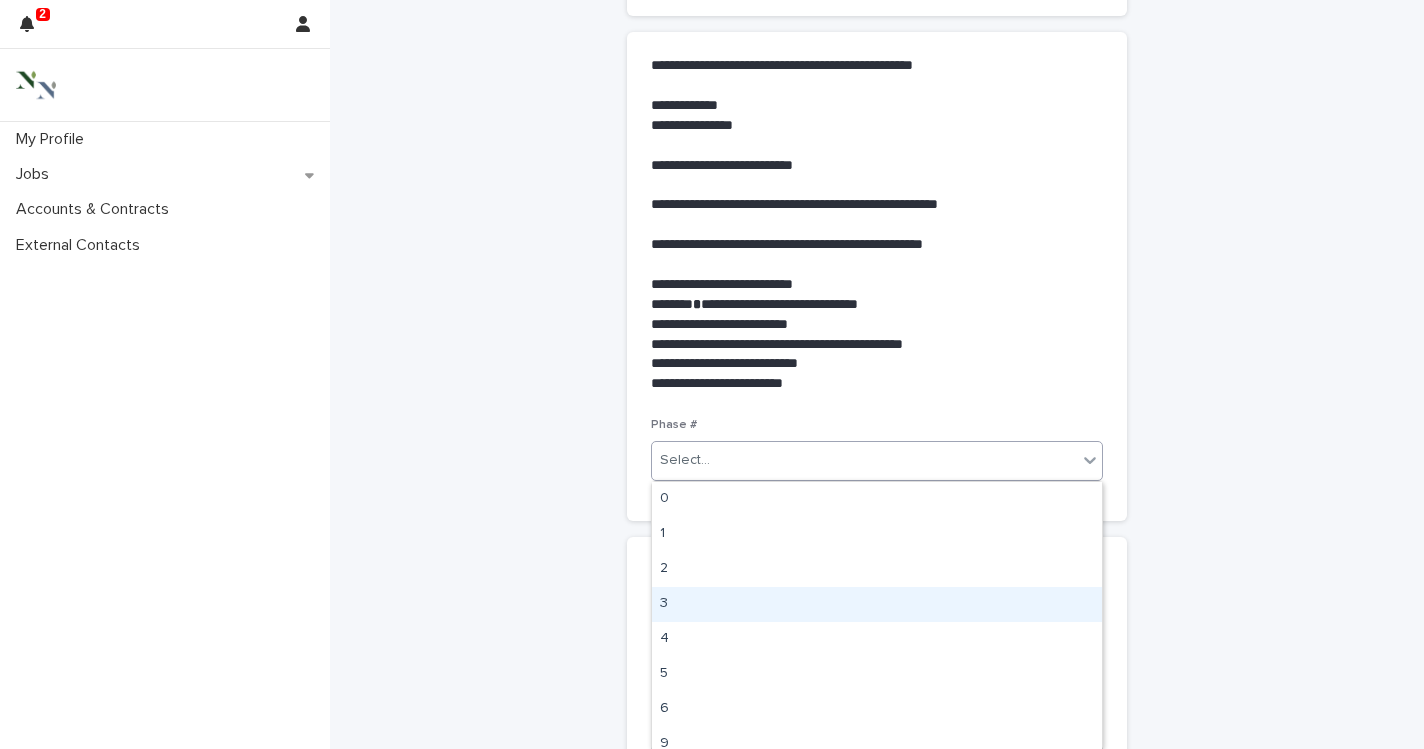 scroll, scrollTop: 46, scrollLeft: 0, axis: vertical 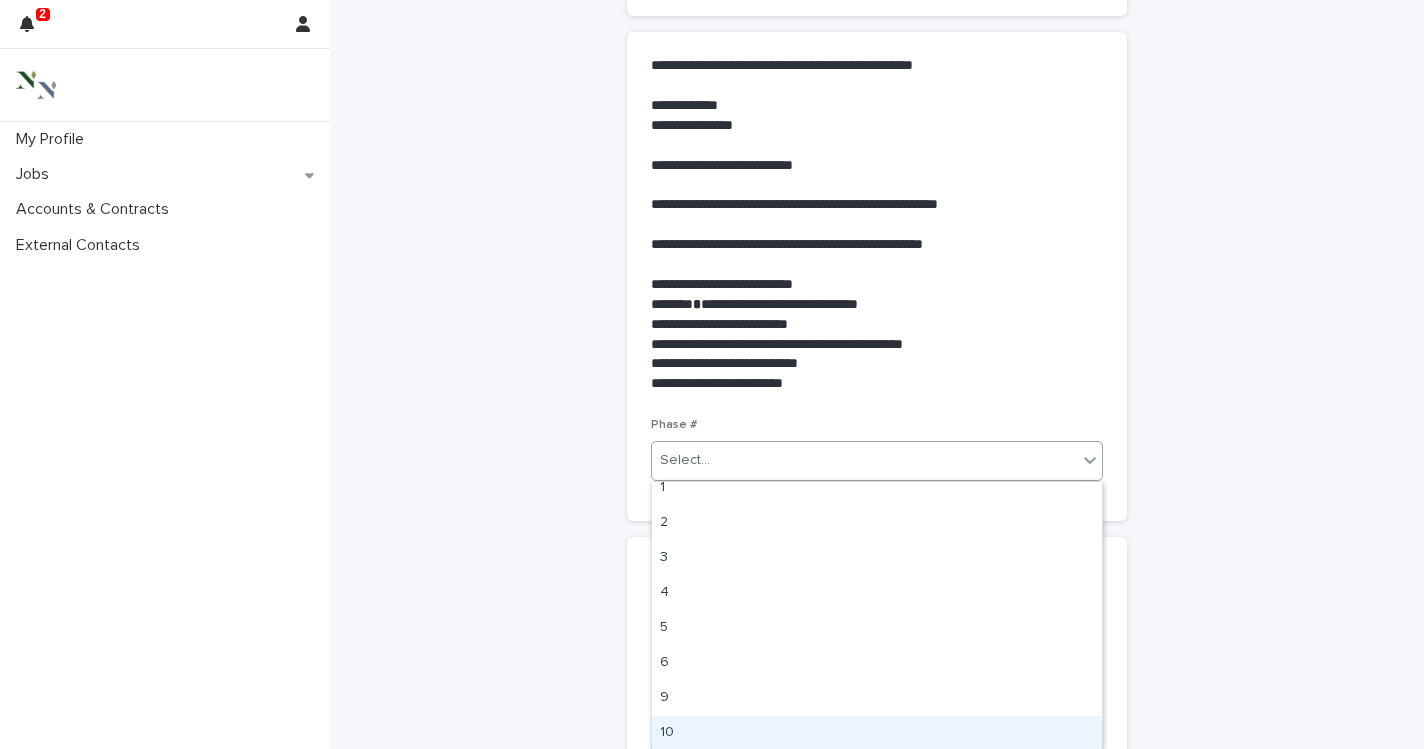 click on "10" at bounding box center (877, 733) 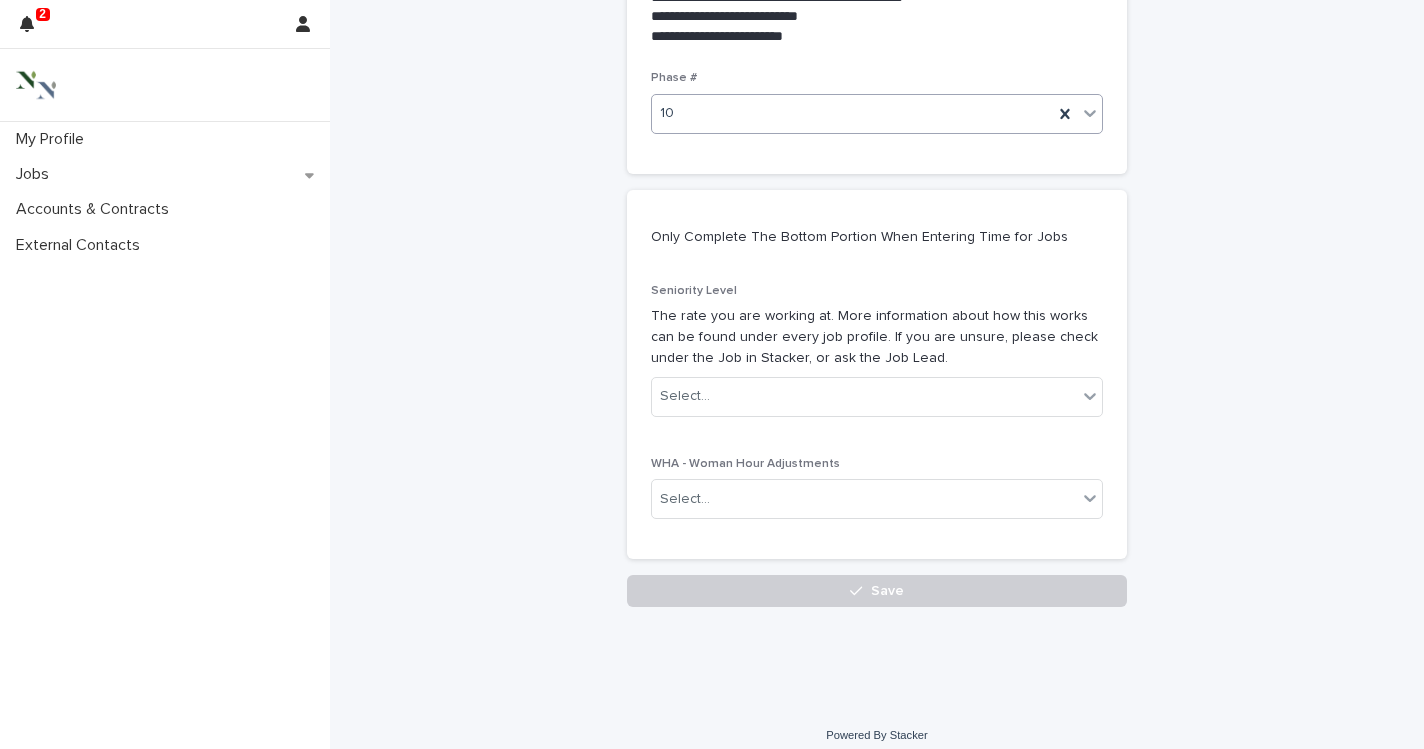 scroll, scrollTop: 998, scrollLeft: 0, axis: vertical 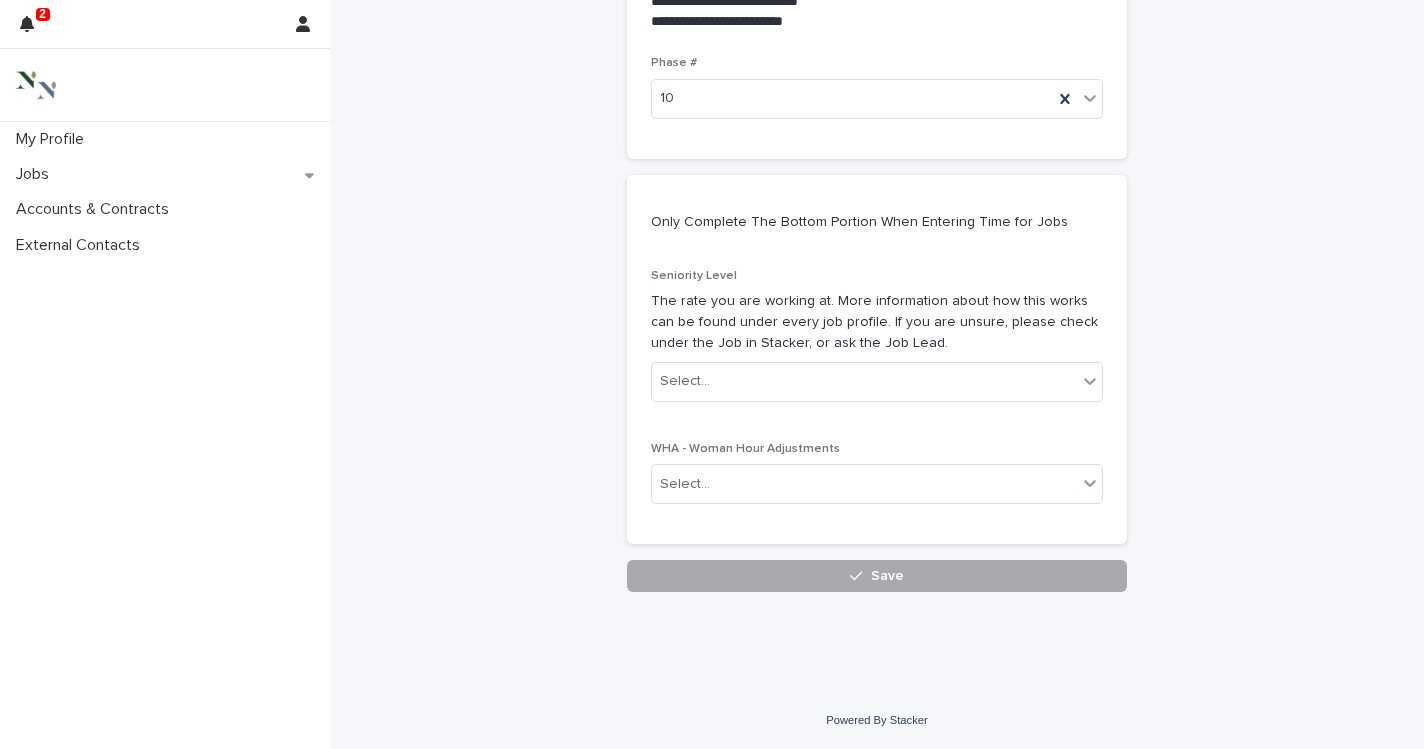 click on "Save" at bounding box center (877, 576) 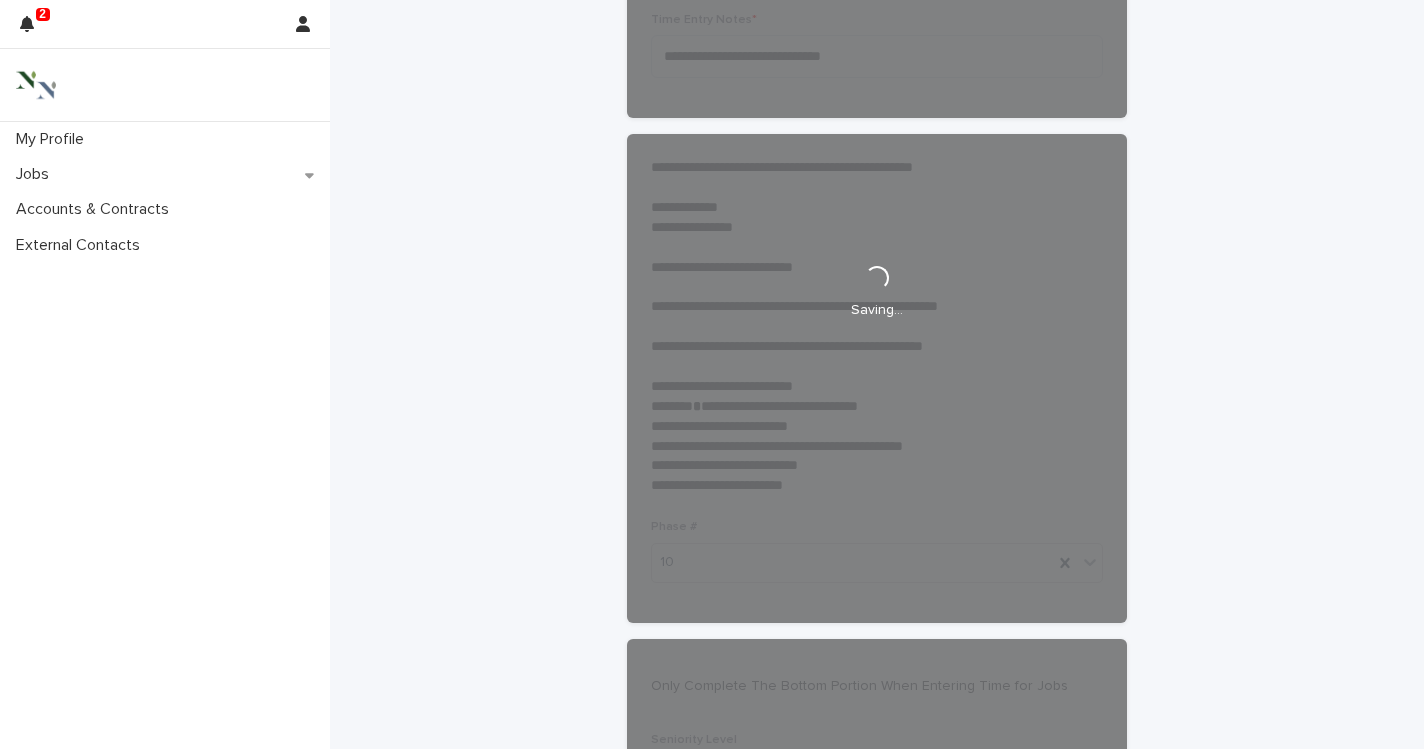 scroll, scrollTop: 0, scrollLeft: 0, axis: both 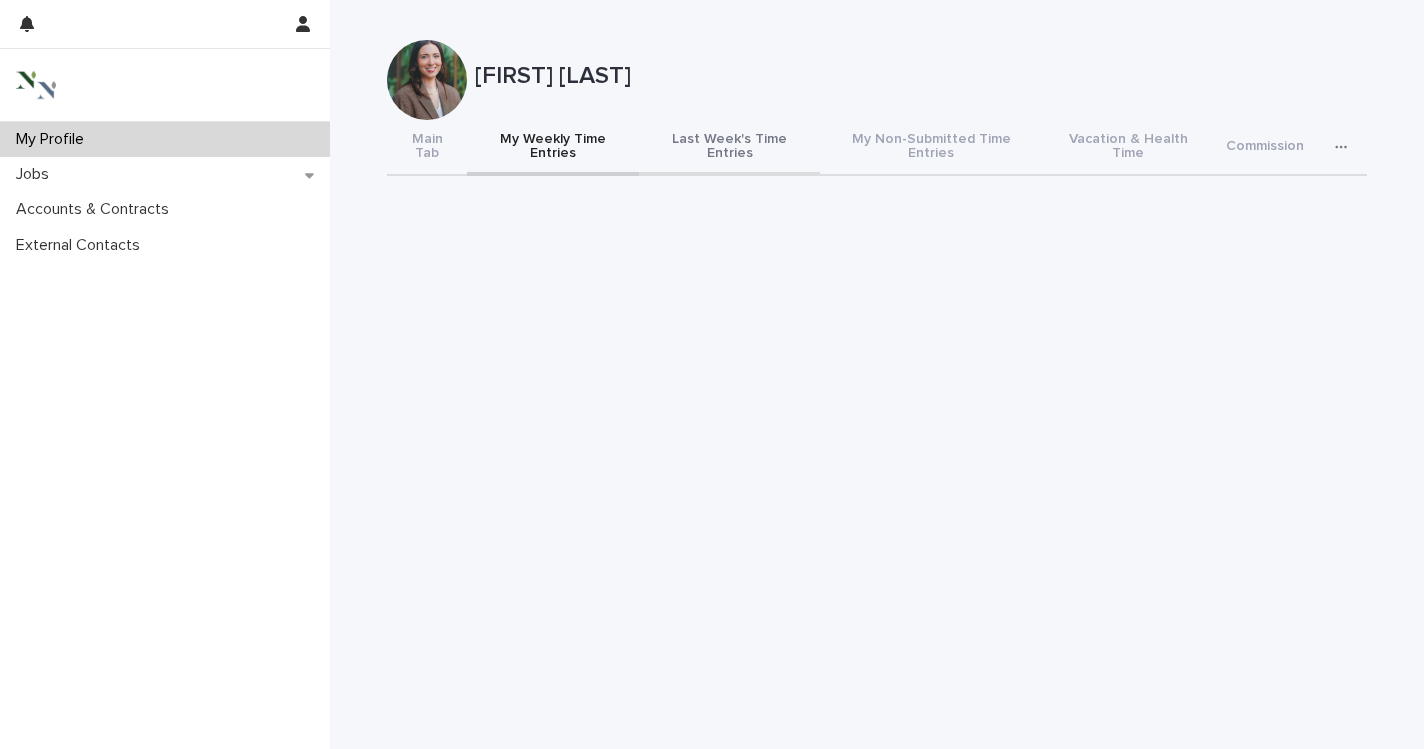 click on "Last Week's Time Entries" at bounding box center [729, 148] 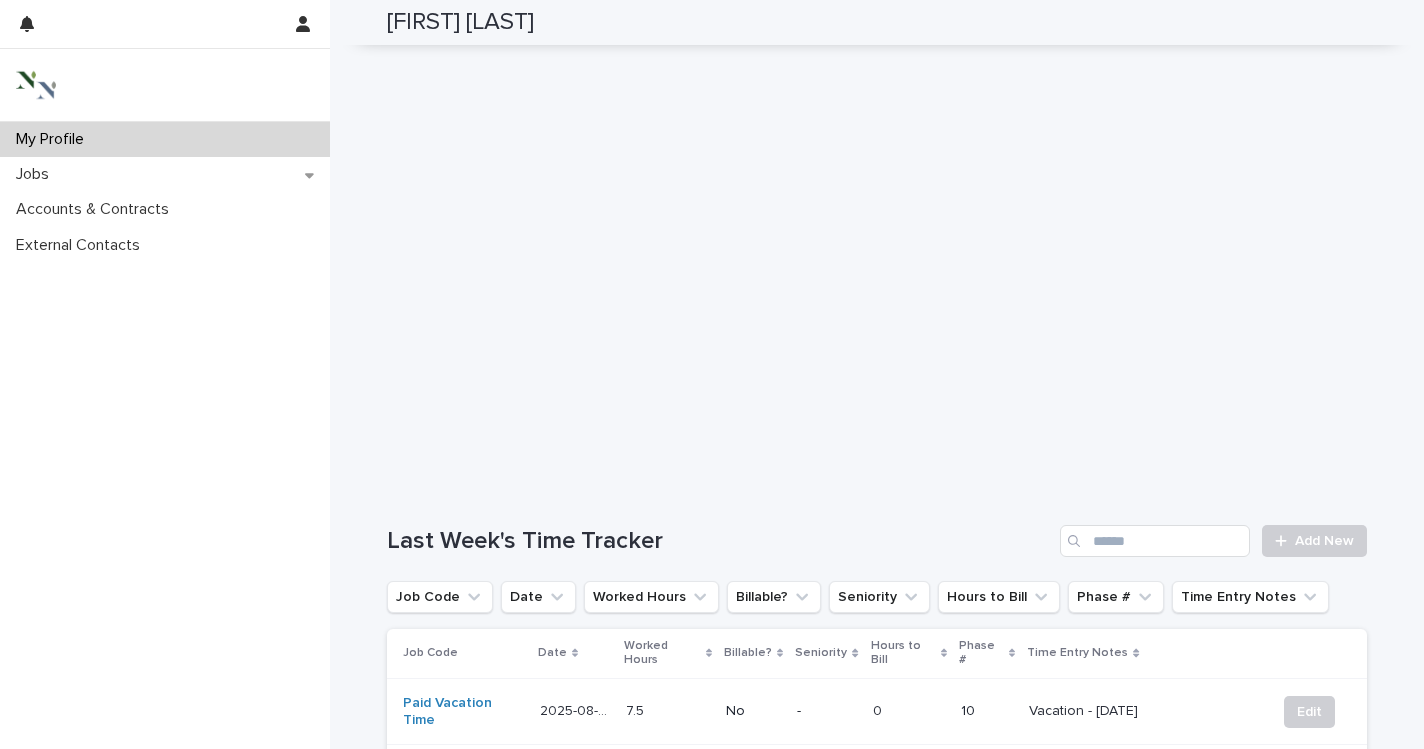 scroll, scrollTop: 311, scrollLeft: 0, axis: vertical 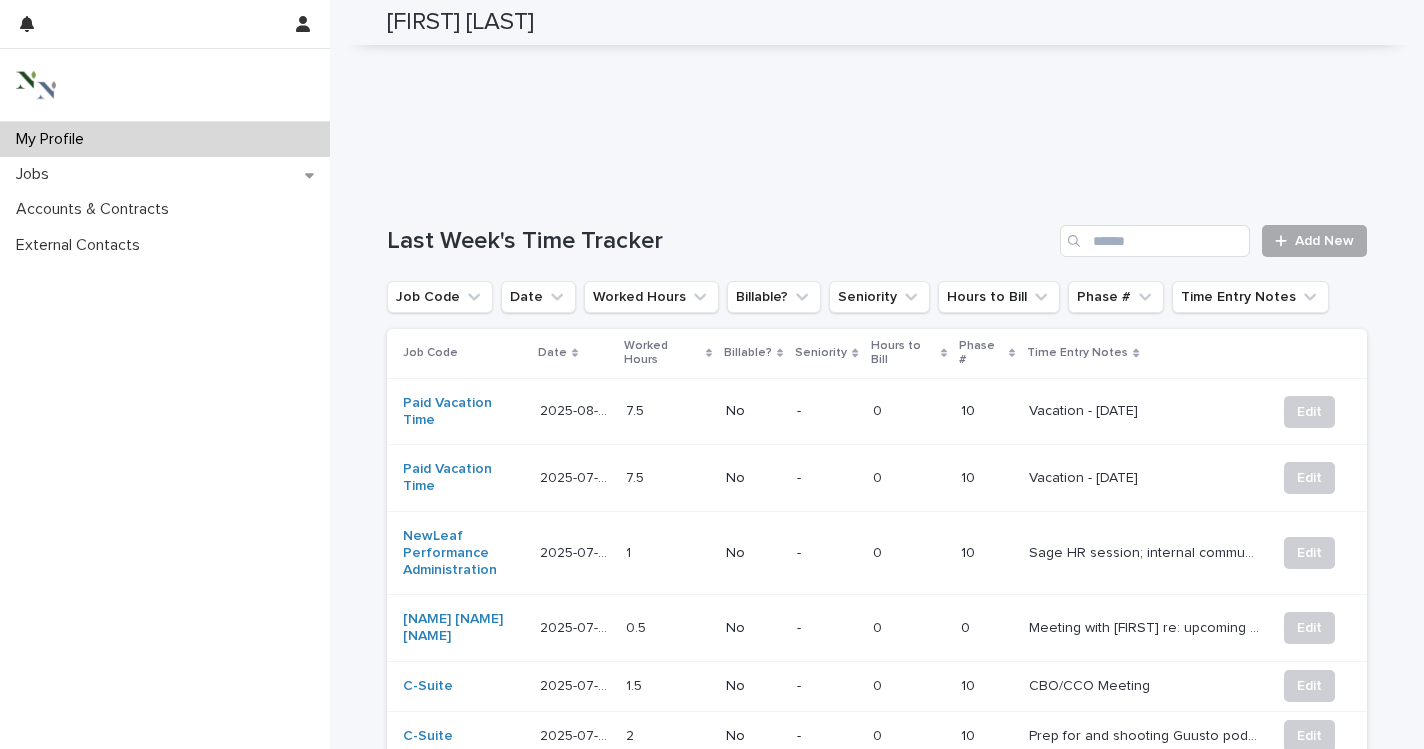 click on "Add New" at bounding box center (1324, 241) 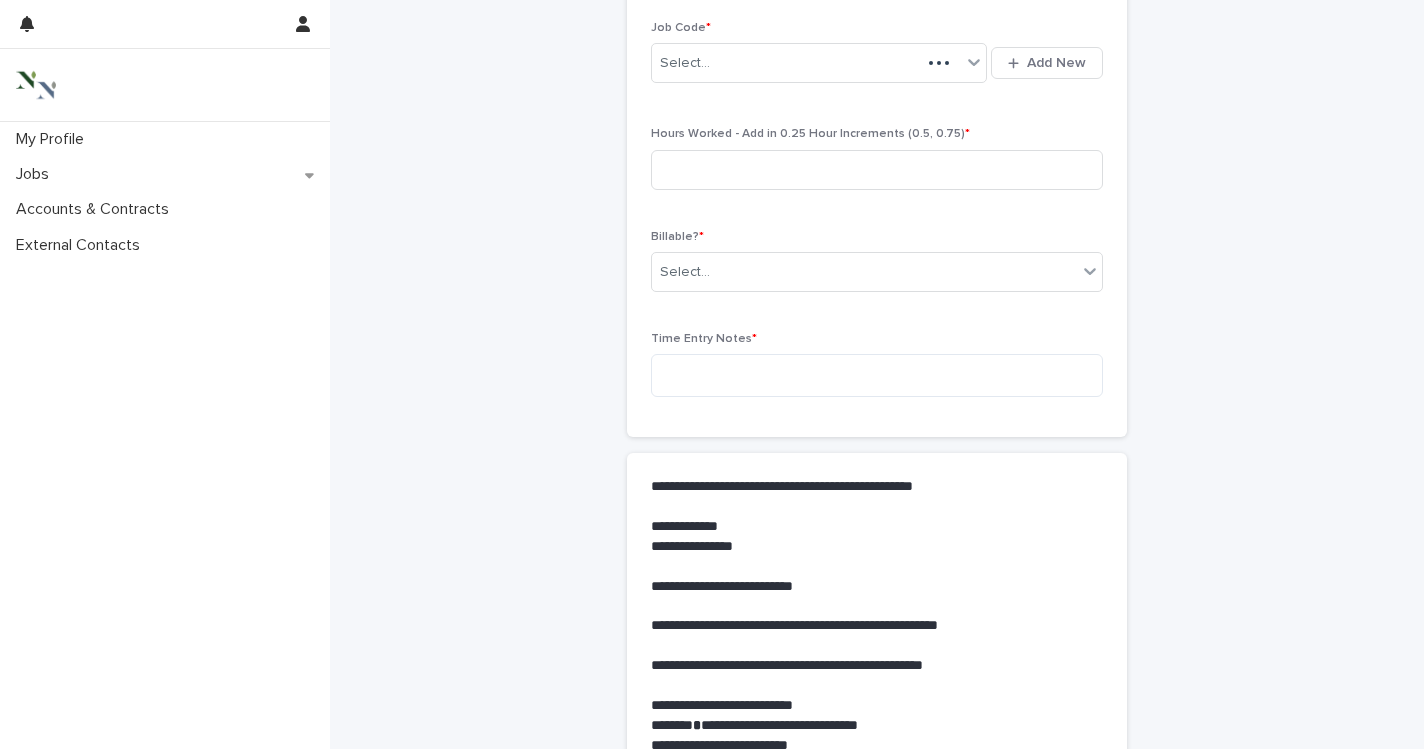 scroll, scrollTop: 0, scrollLeft: 0, axis: both 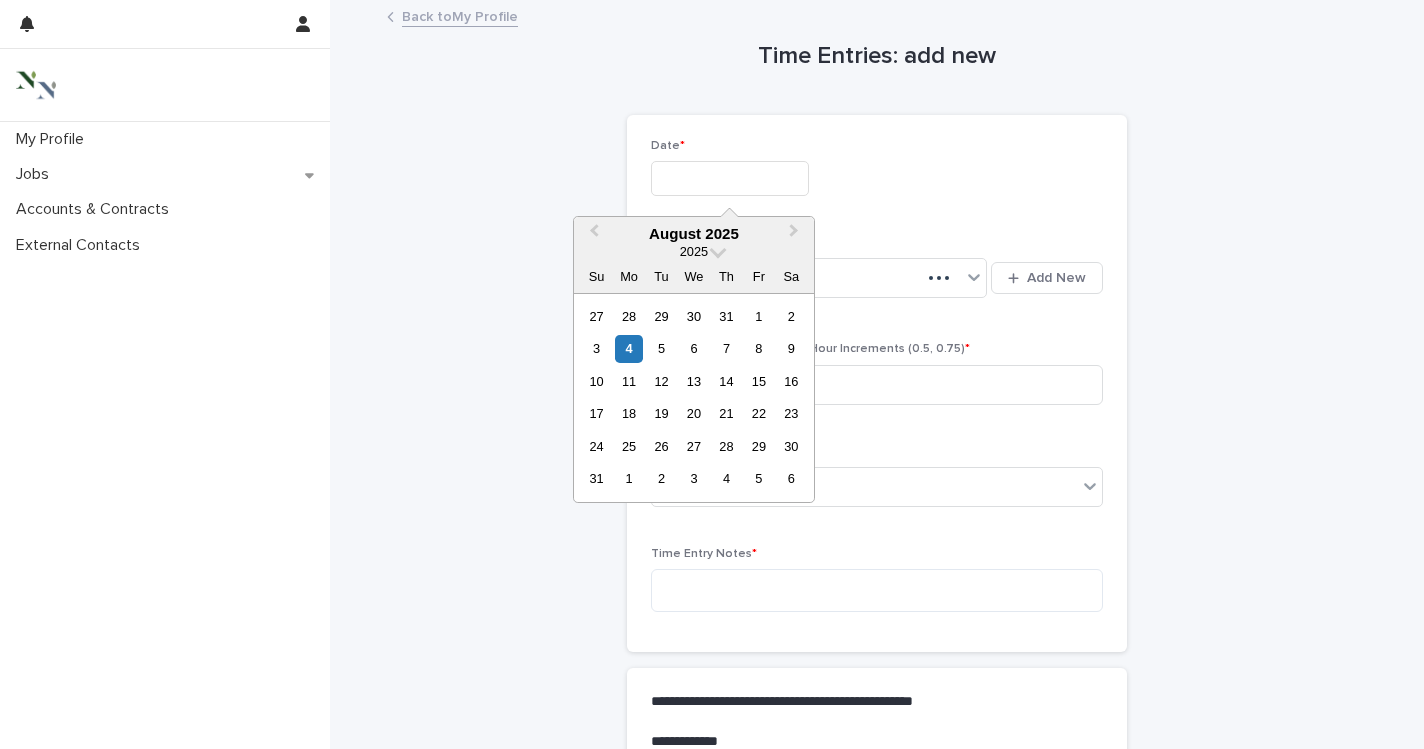 click at bounding box center (730, 178) 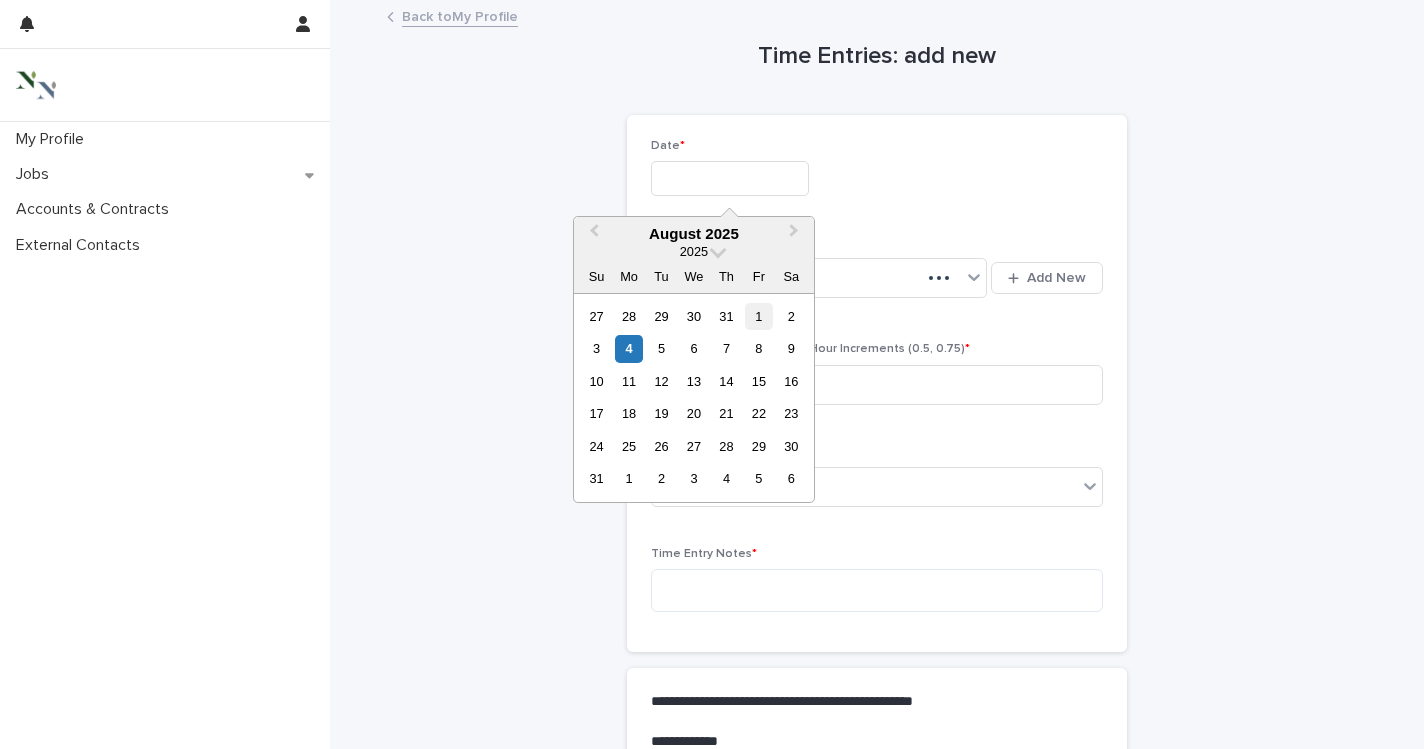 click on "1" at bounding box center (758, 316) 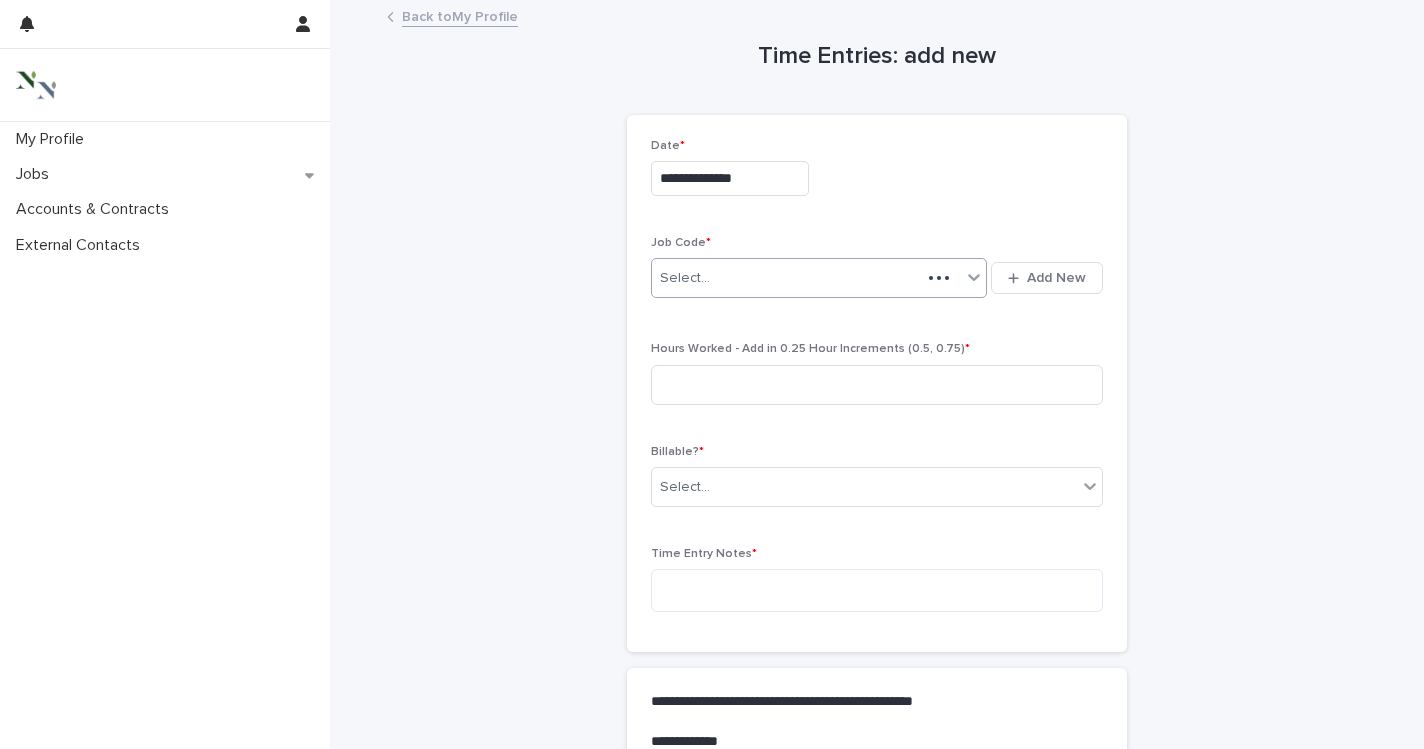 click on "Select..." at bounding box center [685, 278] 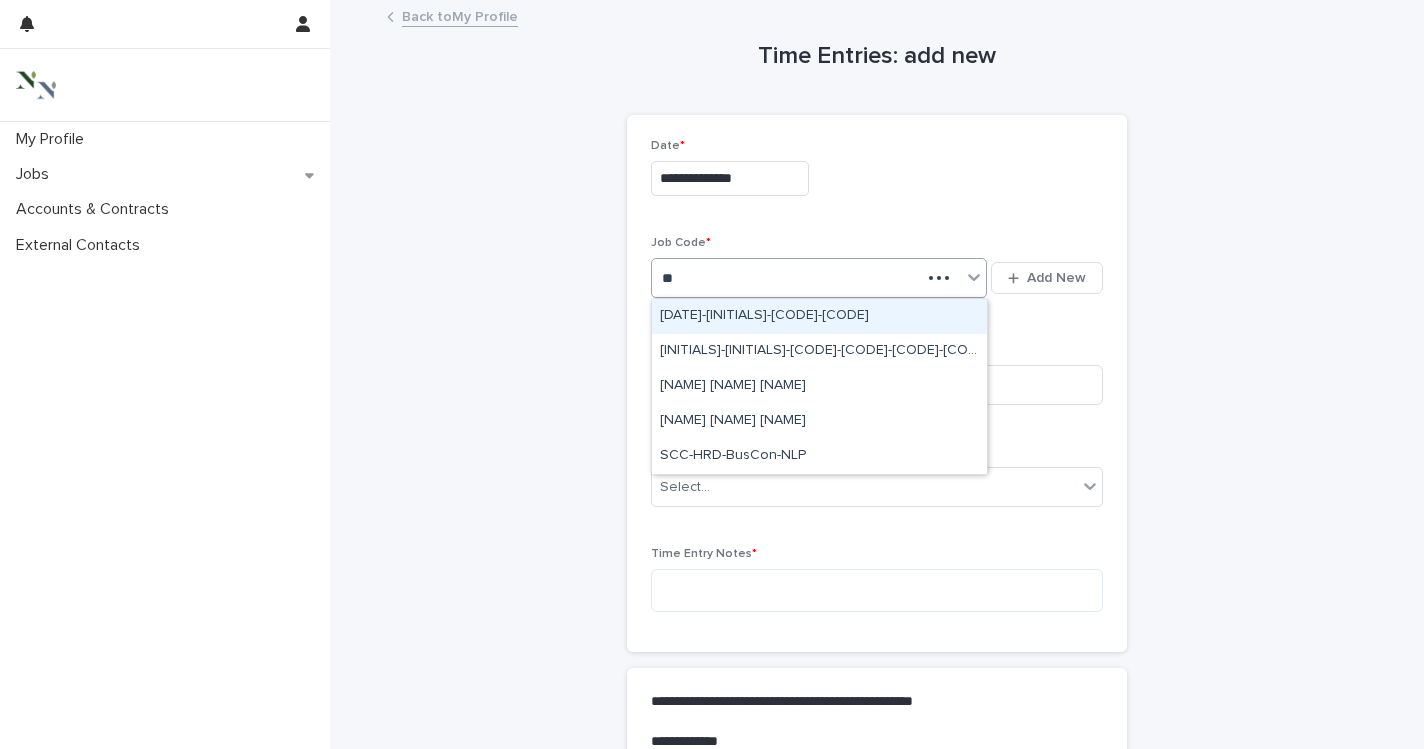 type on "***" 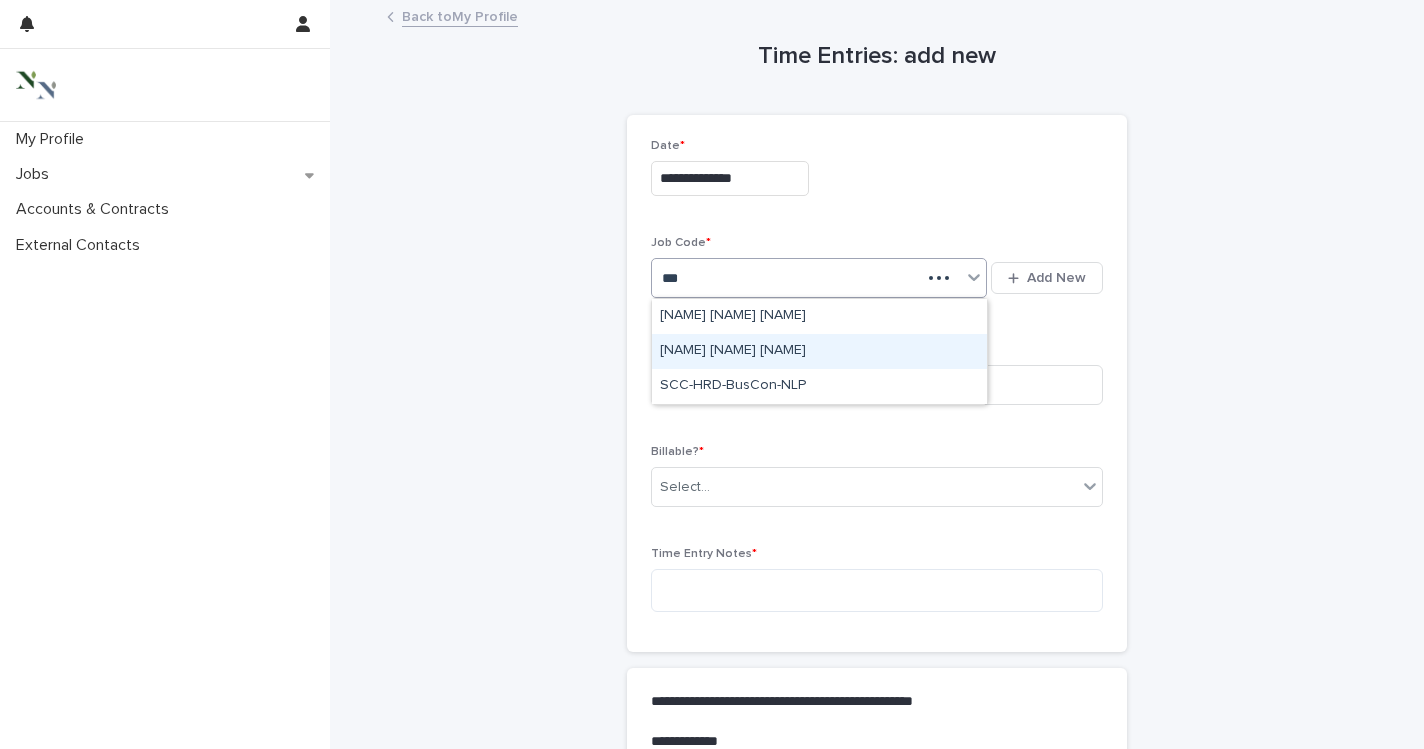 click on "[NAME] [NAME] [NAME]" at bounding box center (819, 351) 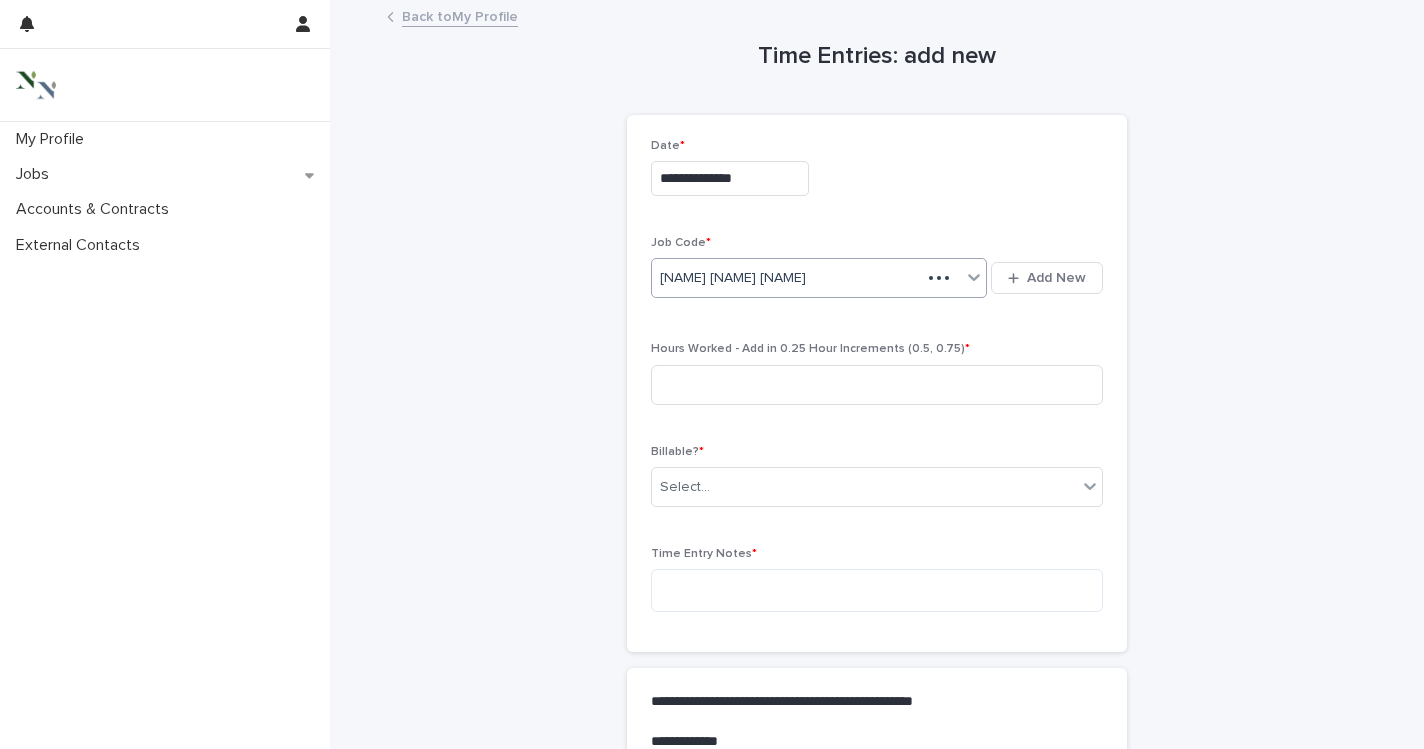 click on "Hours Worked - Add in 0.25 Hour Increments (0.5, 0.75)  *" at bounding box center (877, 349) 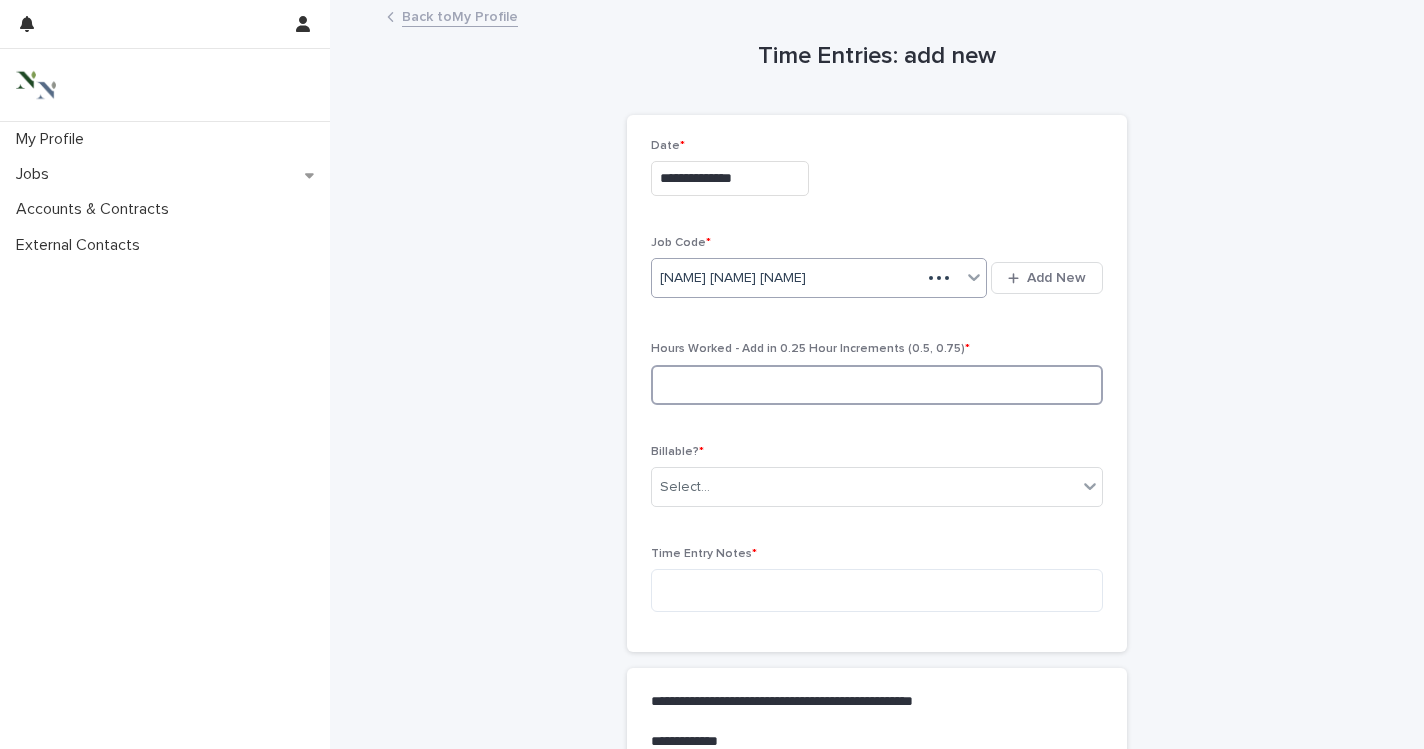click at bounding box center (877, 385) 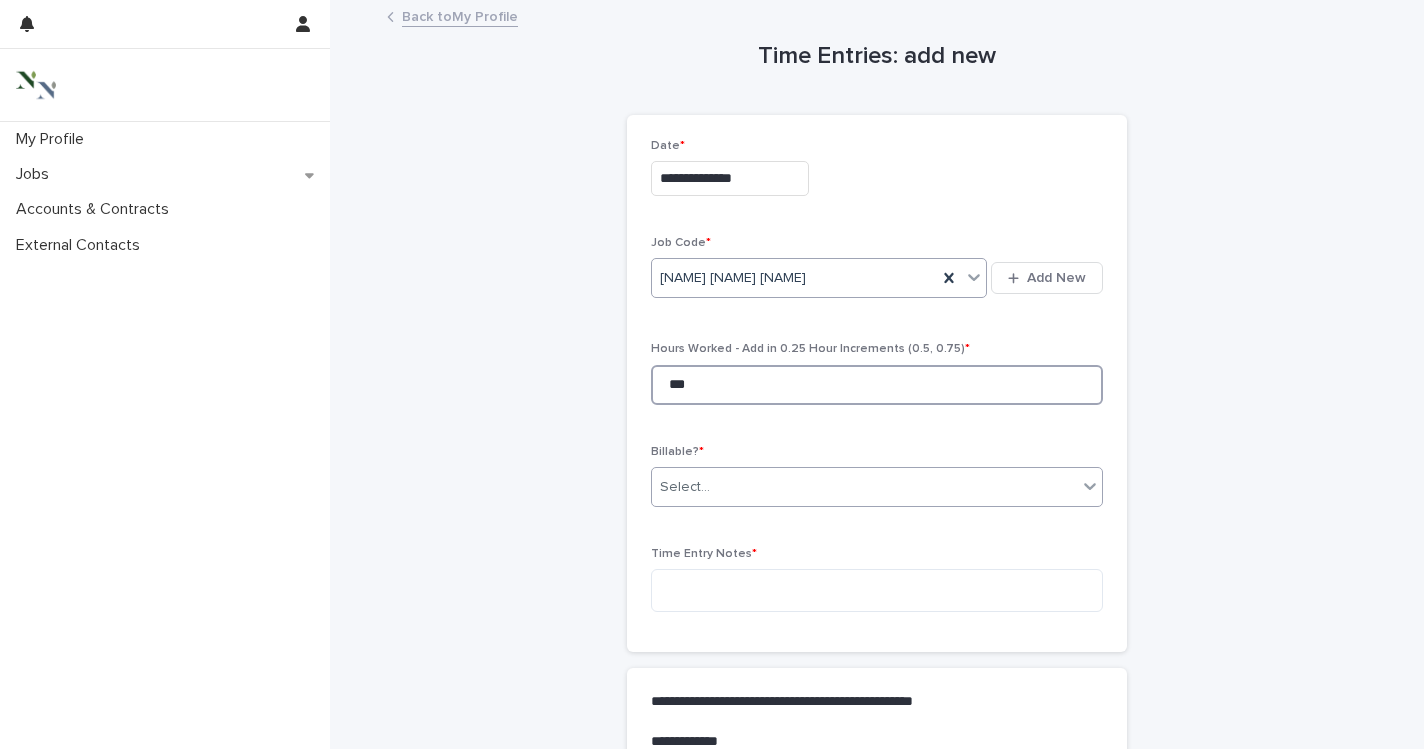 type on "***" 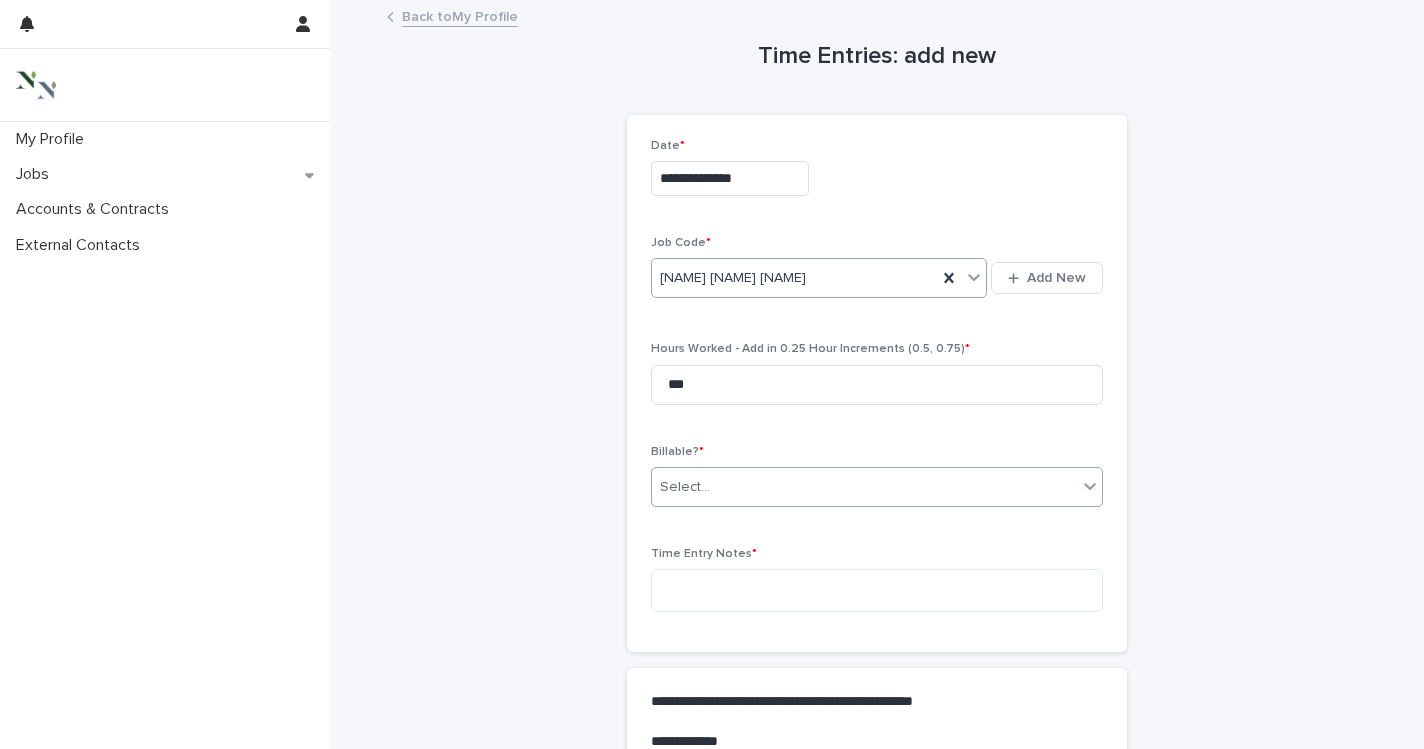 click on "Select..." at bounding box center (685, 487) 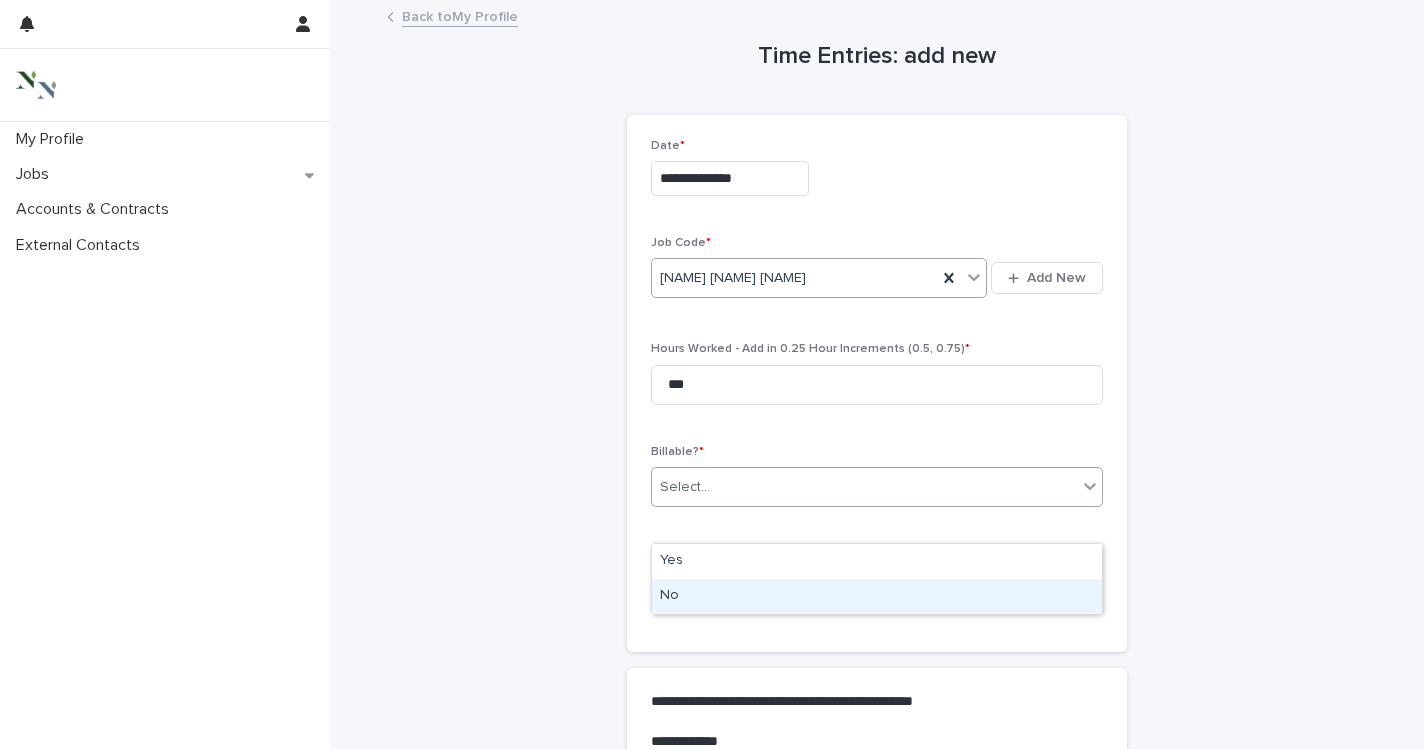 click on "No" at bounding box center [877, 596] 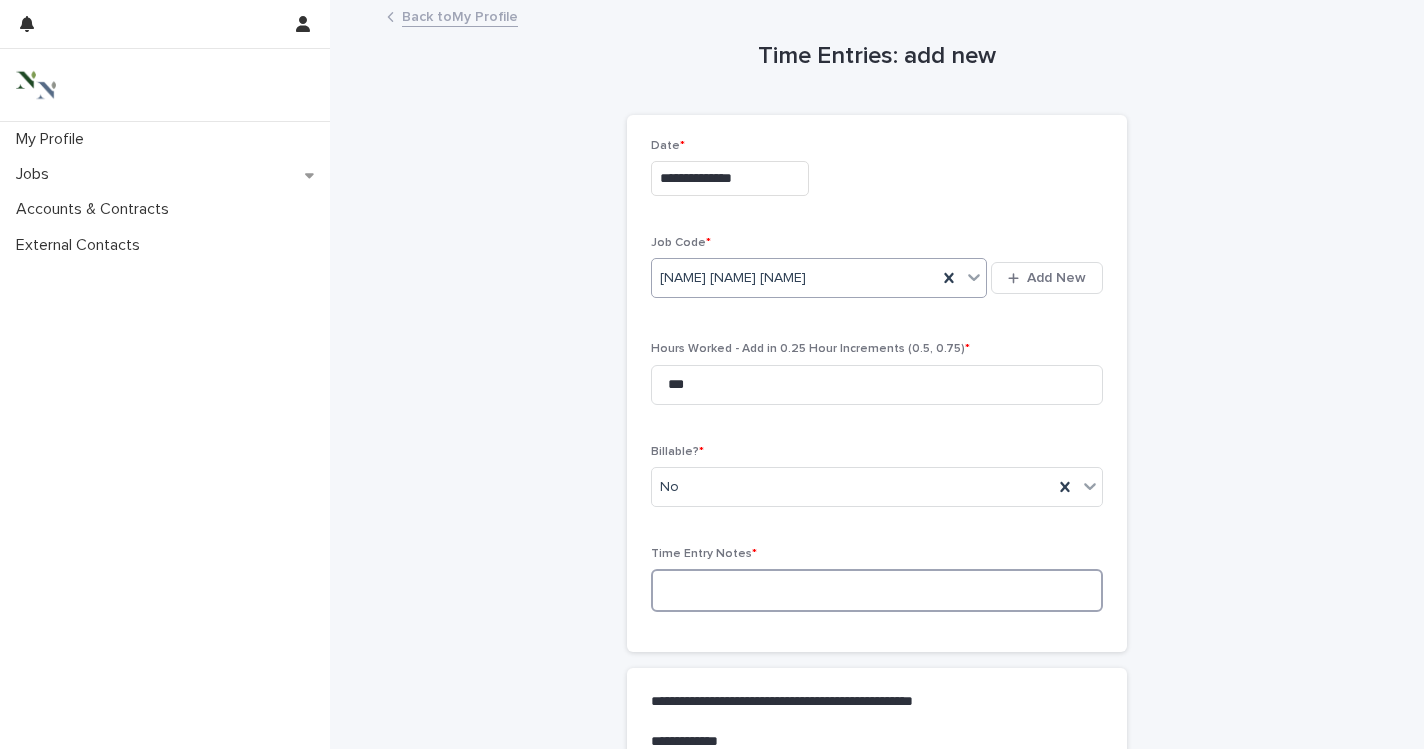 click at bounding box center [877, 590] 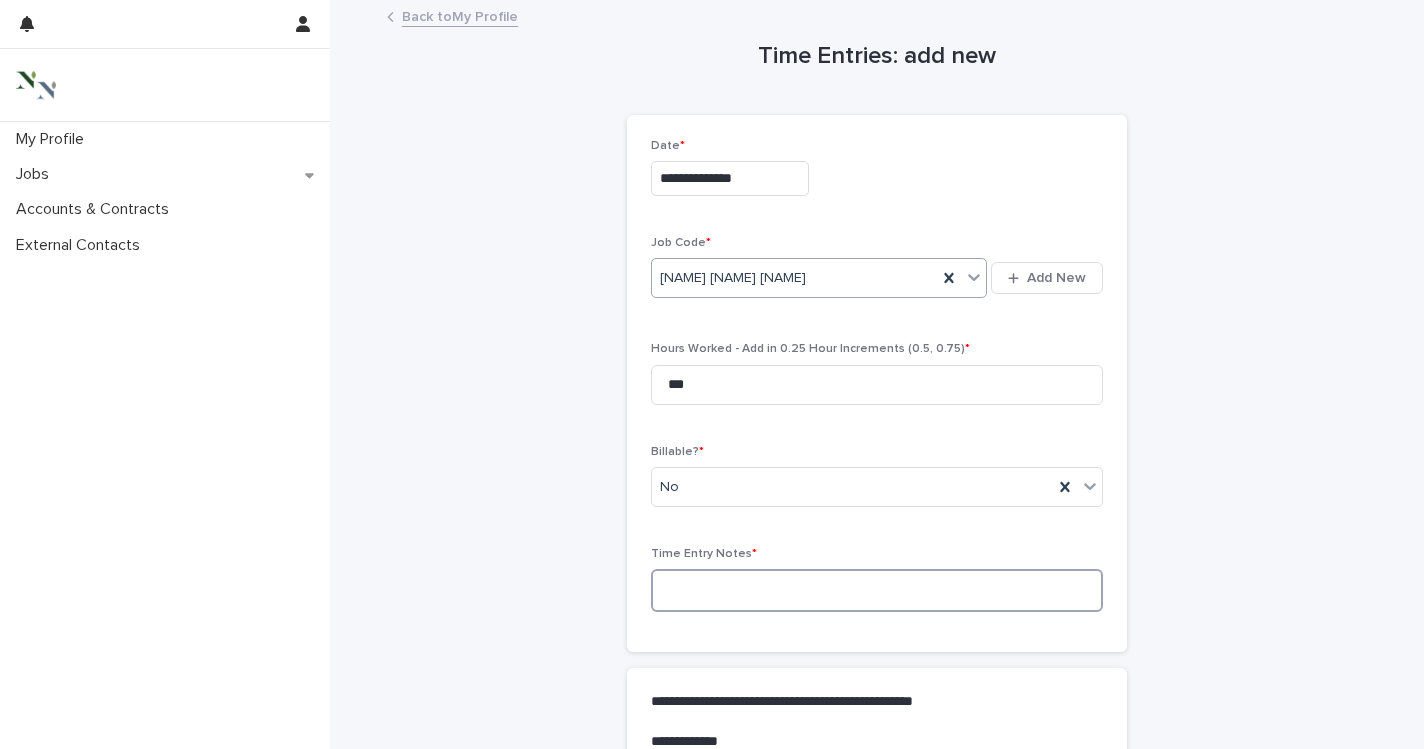type on "*" 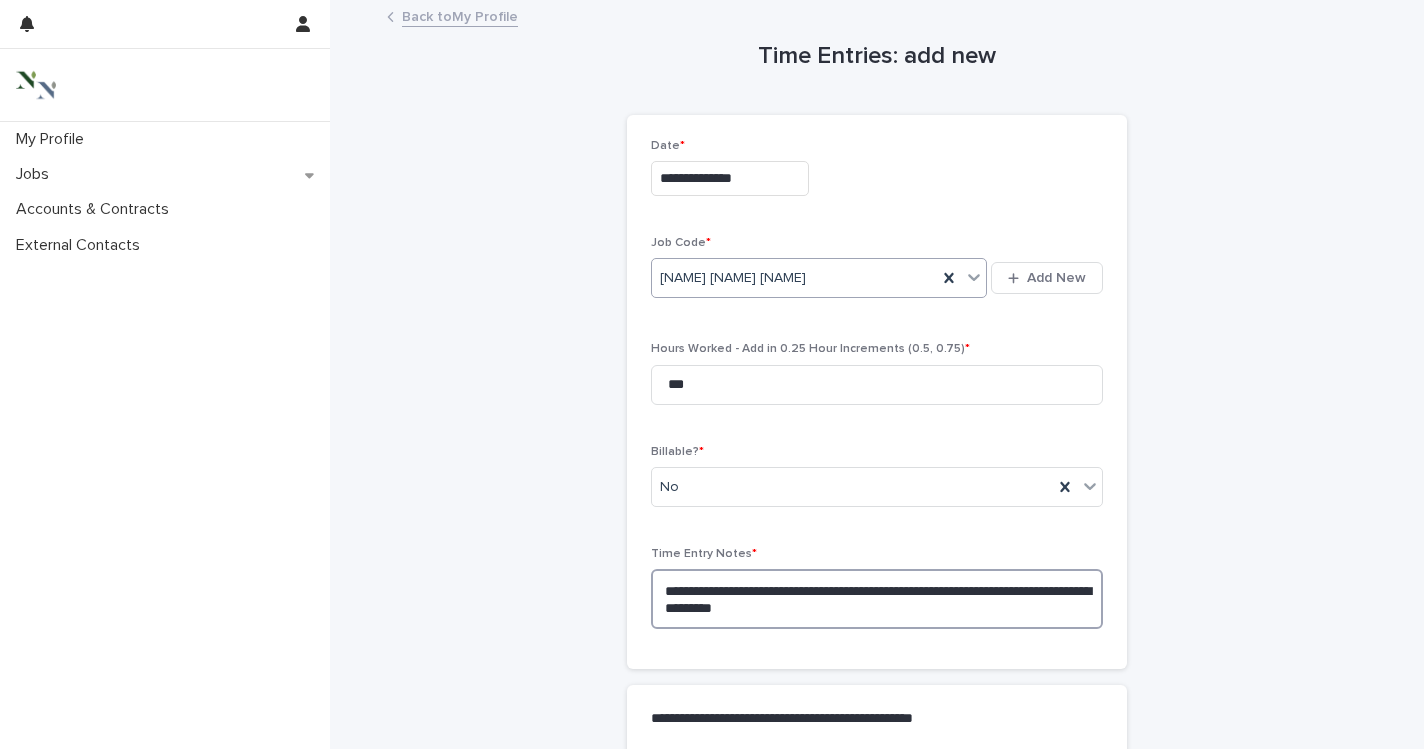 click on "**********" at bounding box center [877, 599] 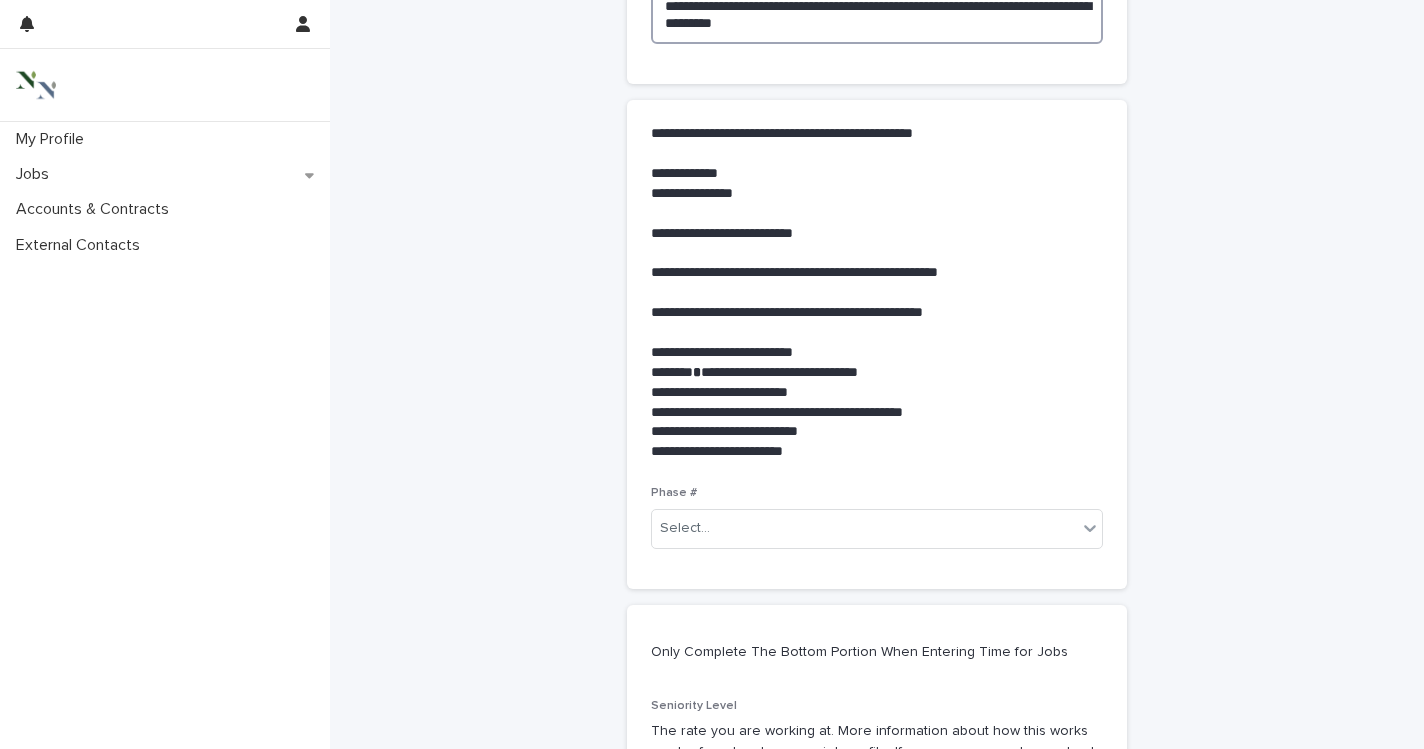 scroll, scrollTop: 589, scrollLeft: 0, axis: vertical 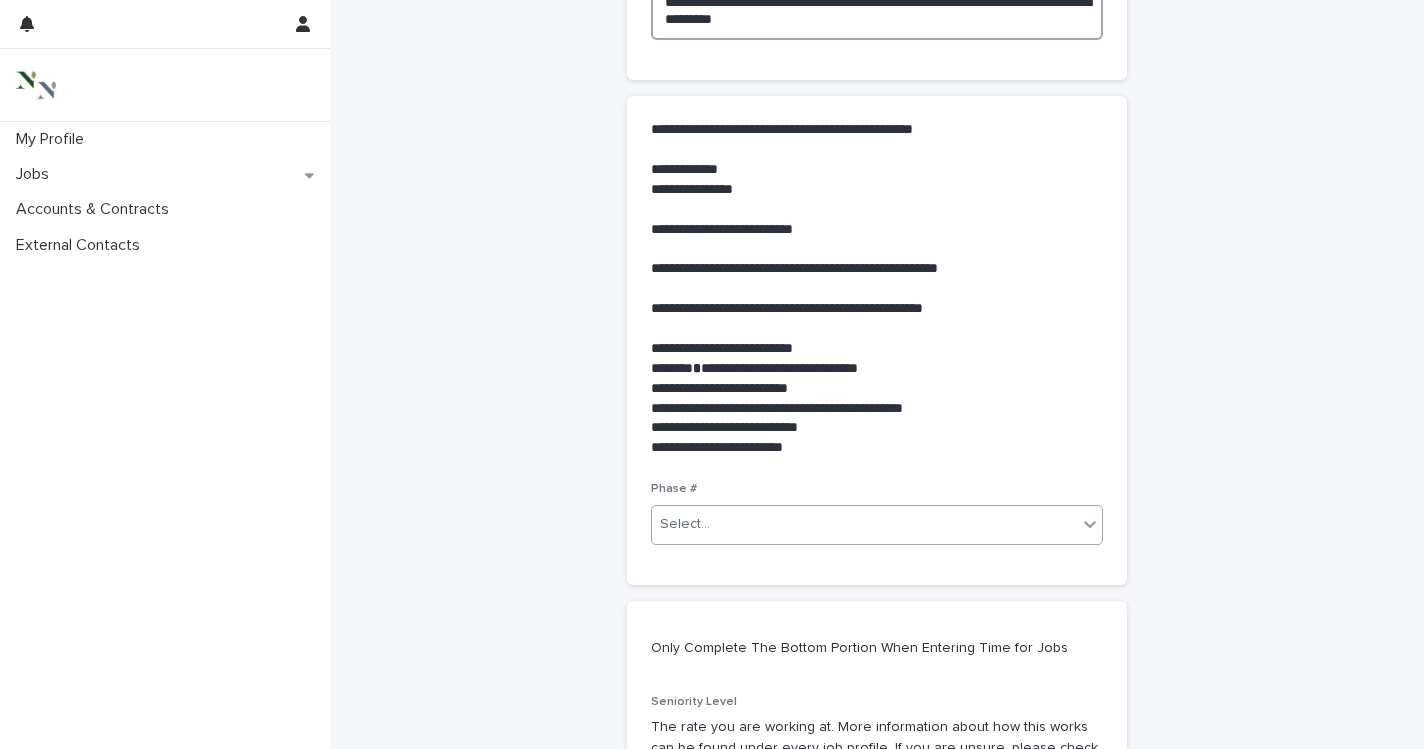 type on "**********" 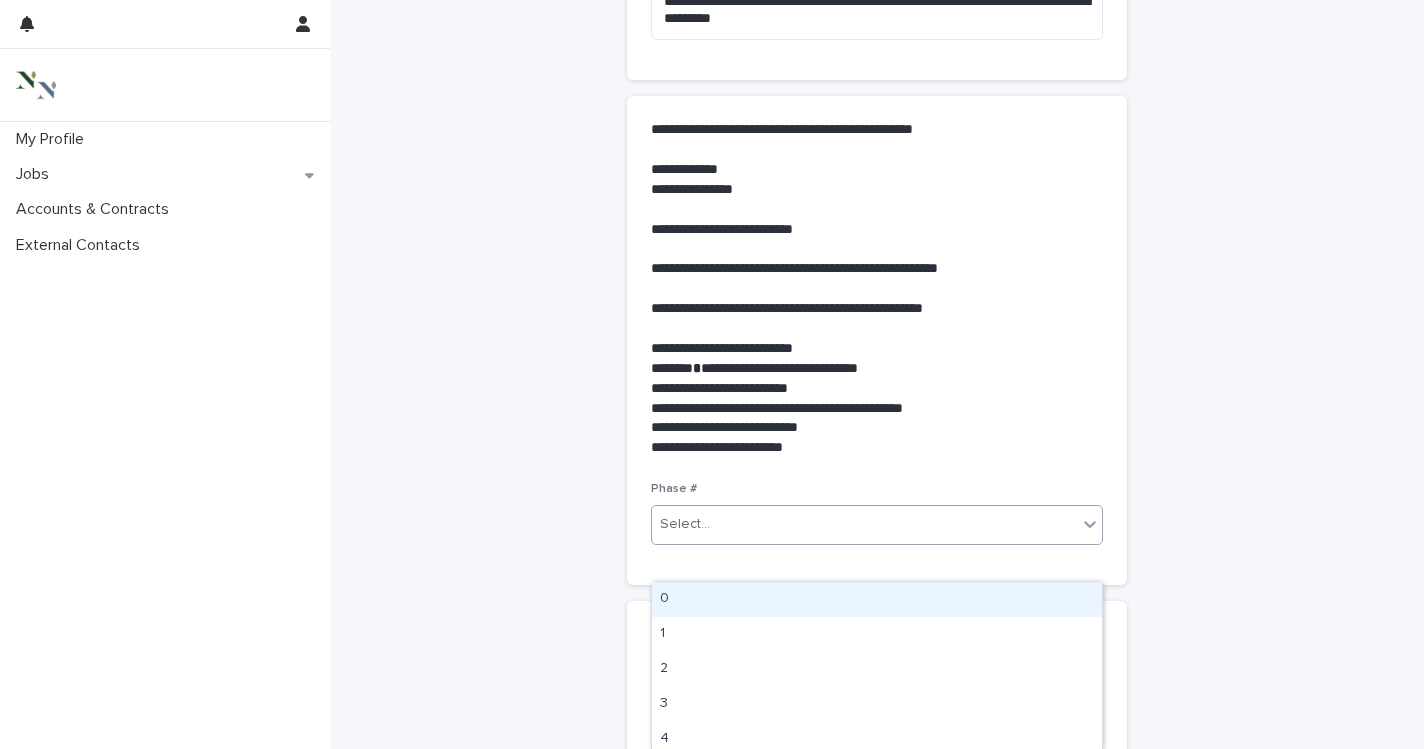 click on "Select..." at bounding box center [864, 524] 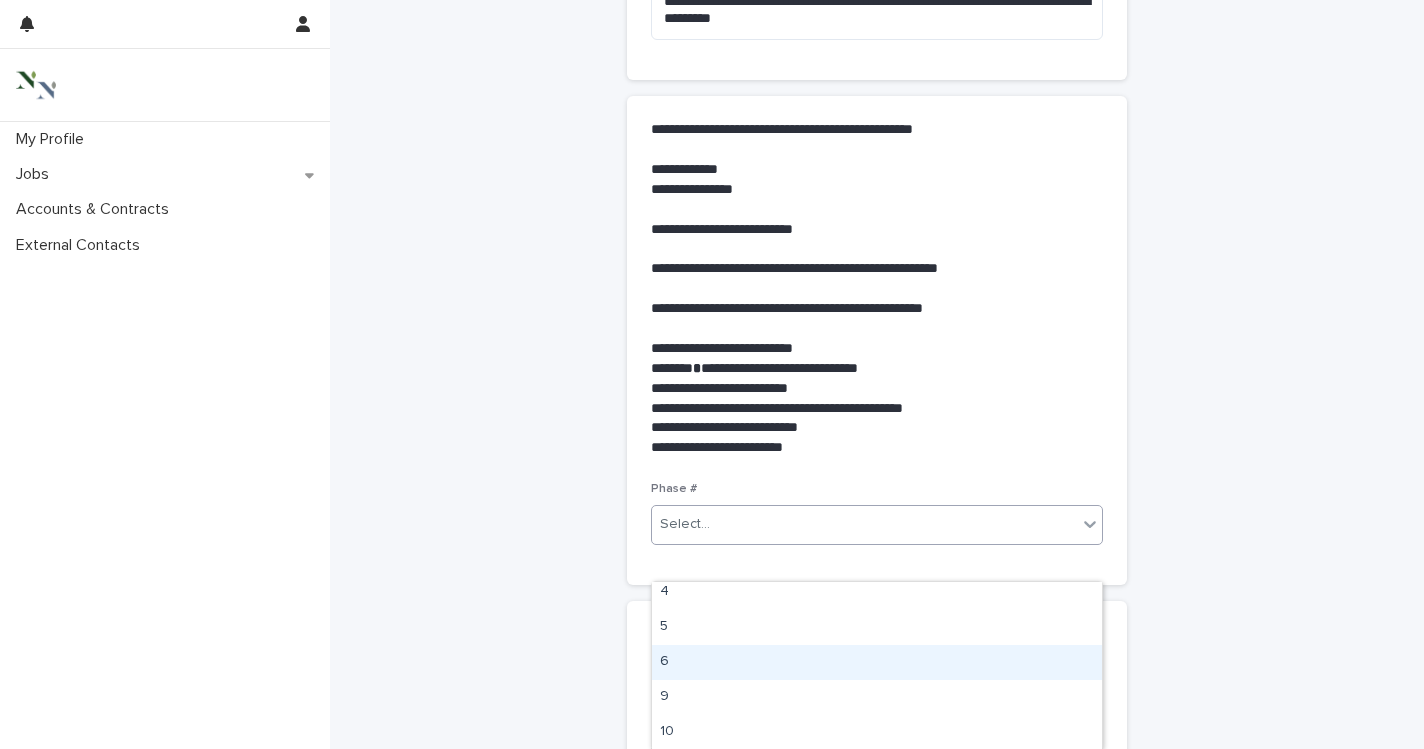scroll, scrollTop: 0, scrollLeft: 0, axis: both 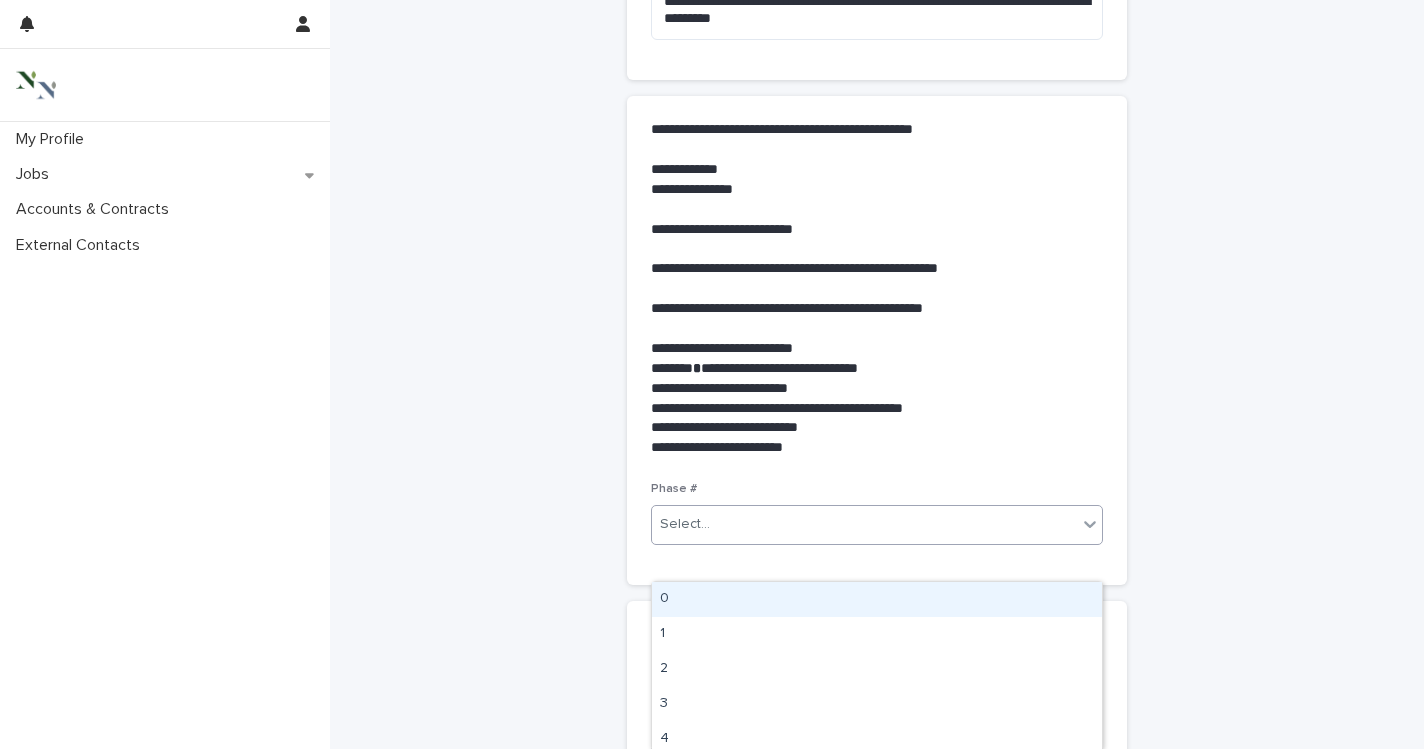 click on "0" at bounding box center (877, 599) 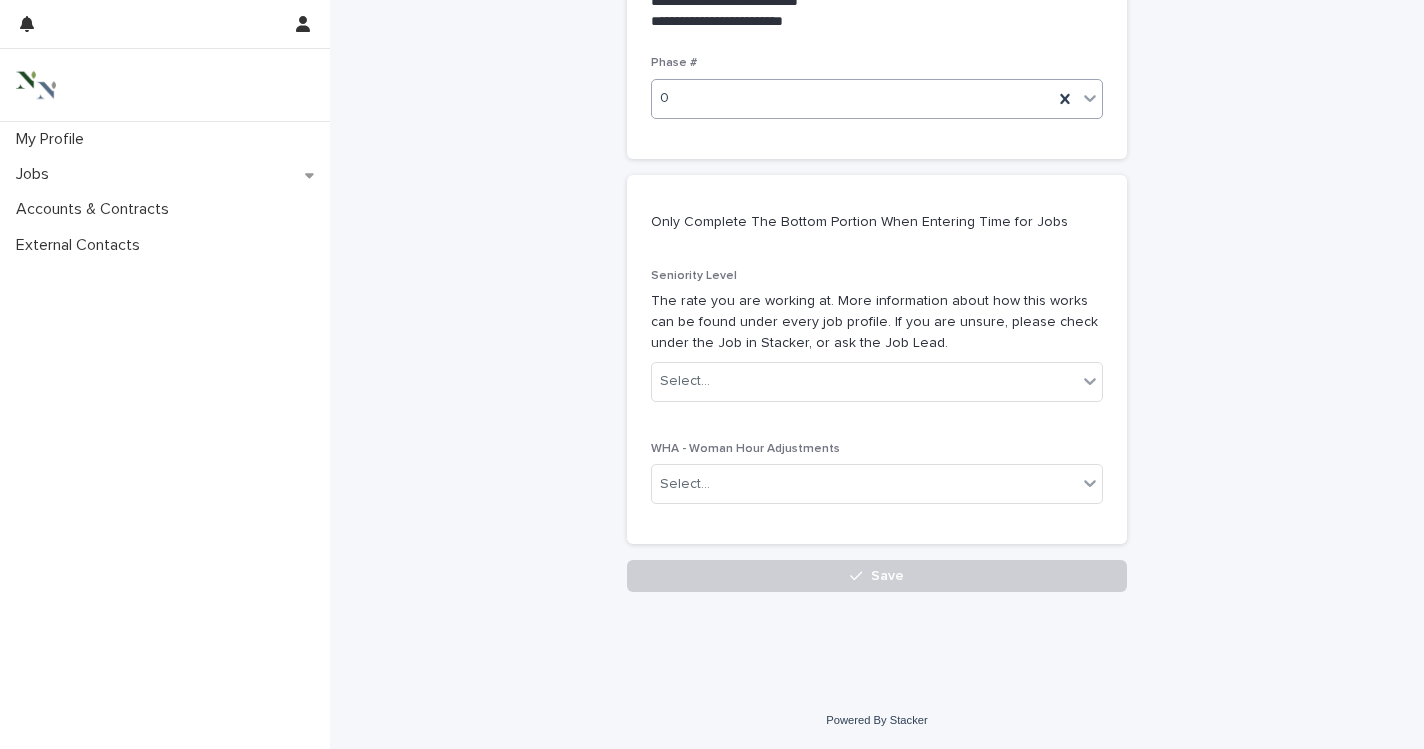 scroll, scrollTop: 1050, scrollLeft: 0, axis: vertical 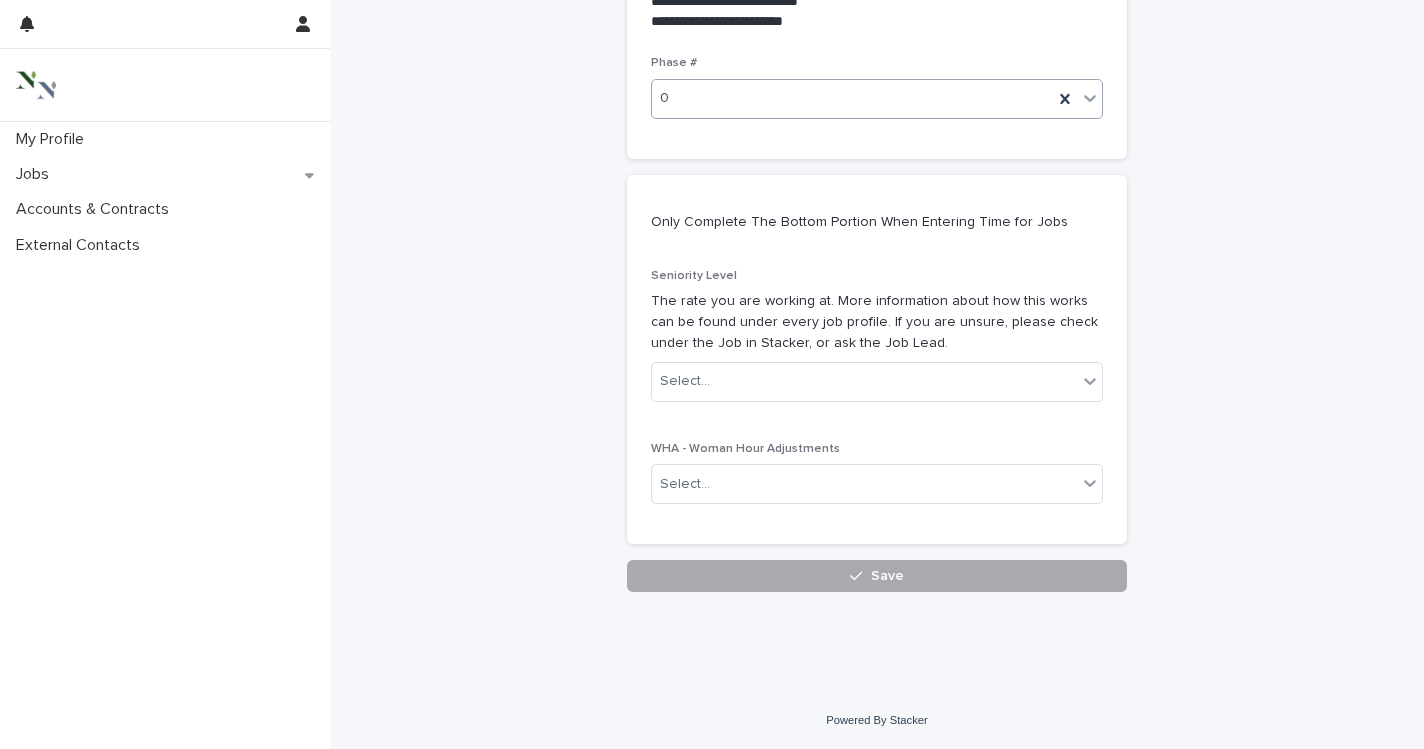 click on "Save" at bounding box center [877, 576] 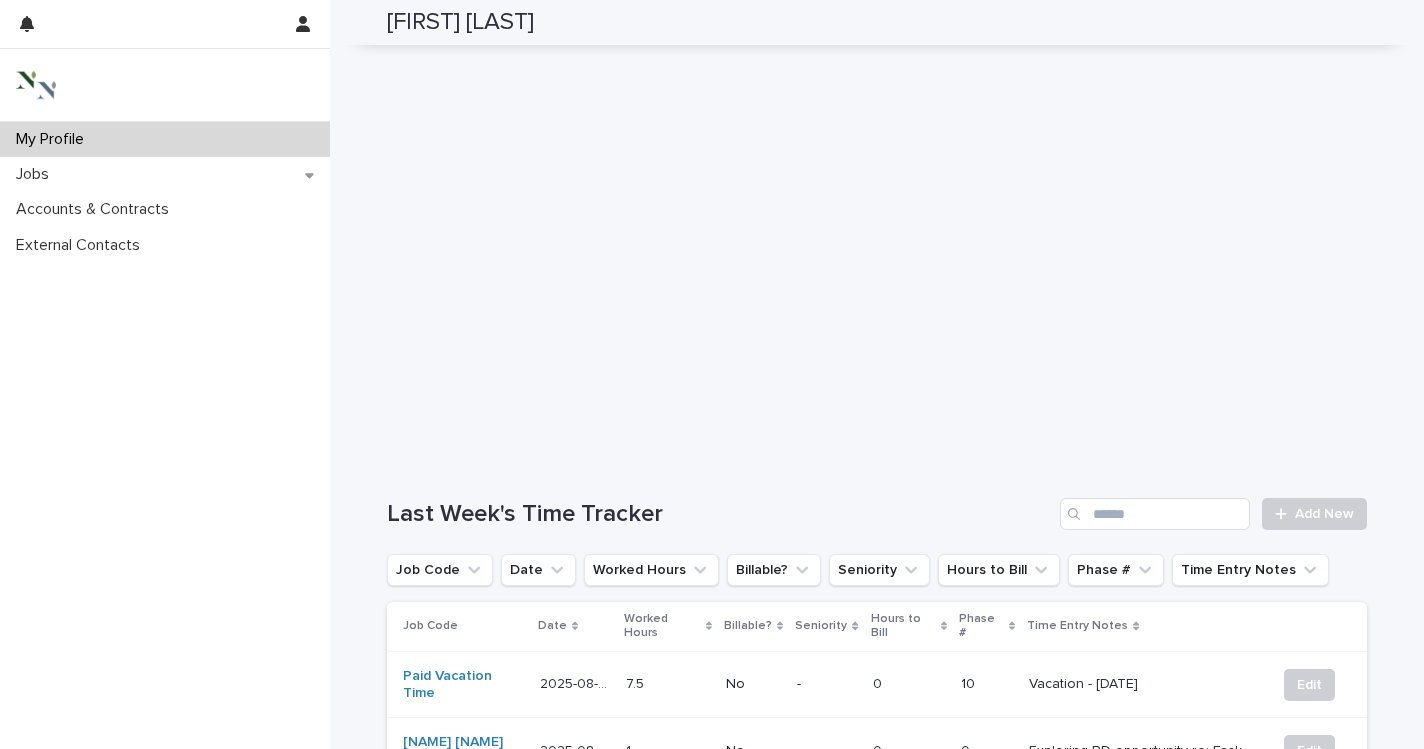 scroll, scrollTop: 382, scrollLeft: 0, axis: vertical 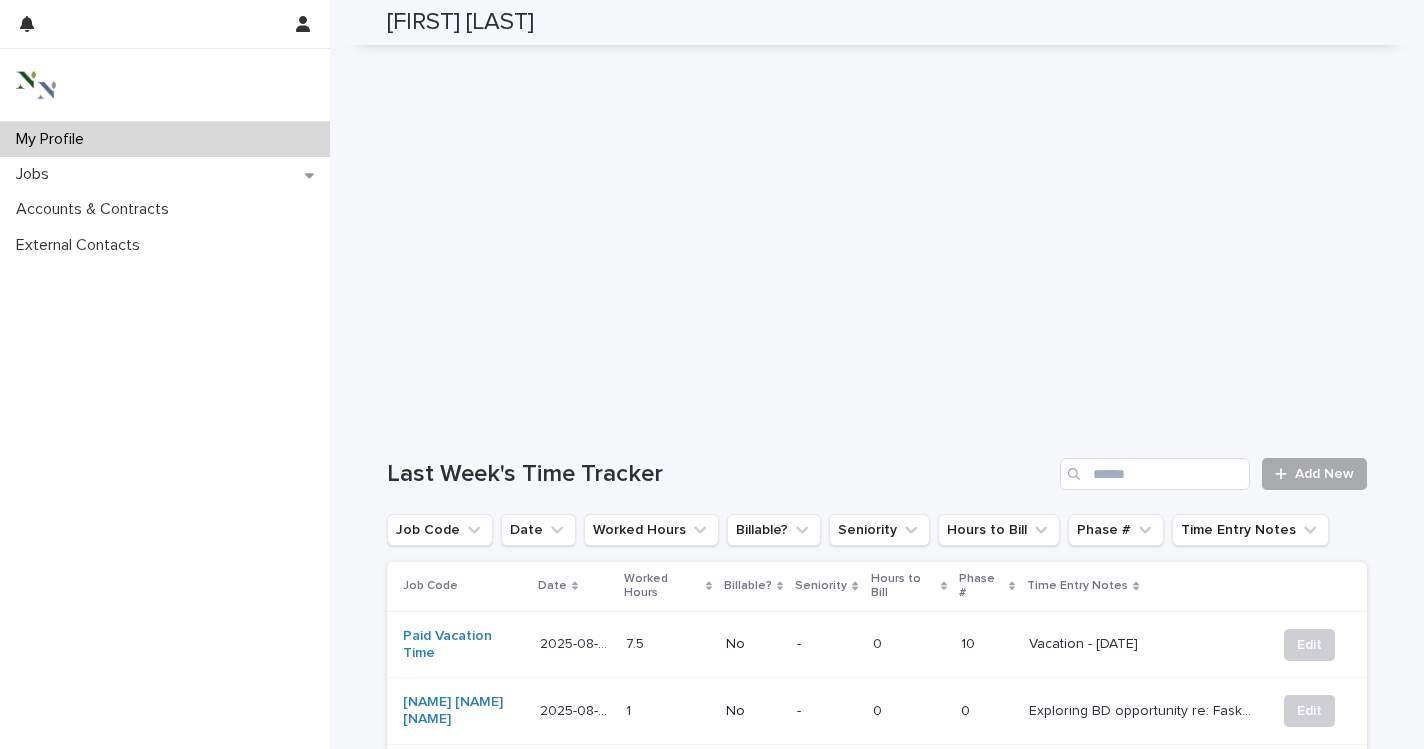 click on "Add New" at bounding box center [1324, 474] 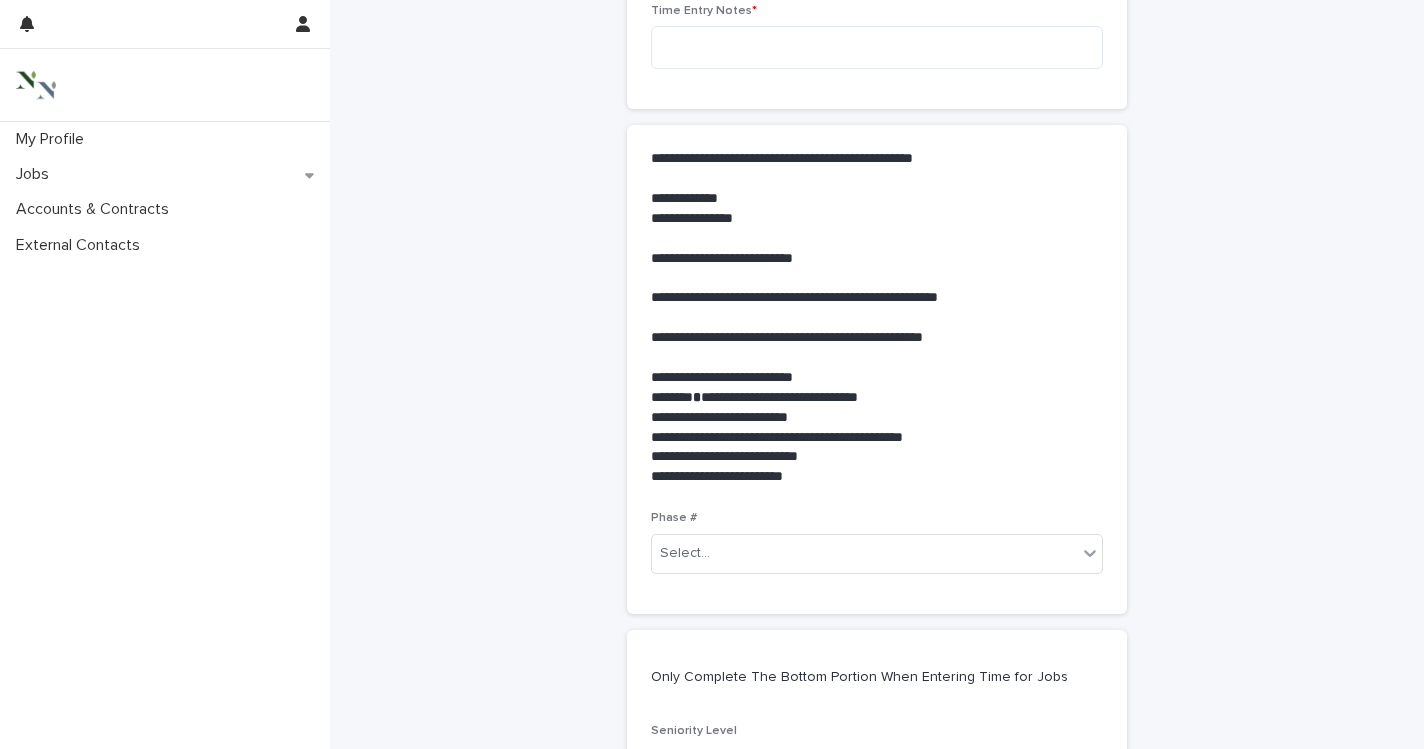 scroll, scrollTop: 0, scrollLeft: 0, axis: both 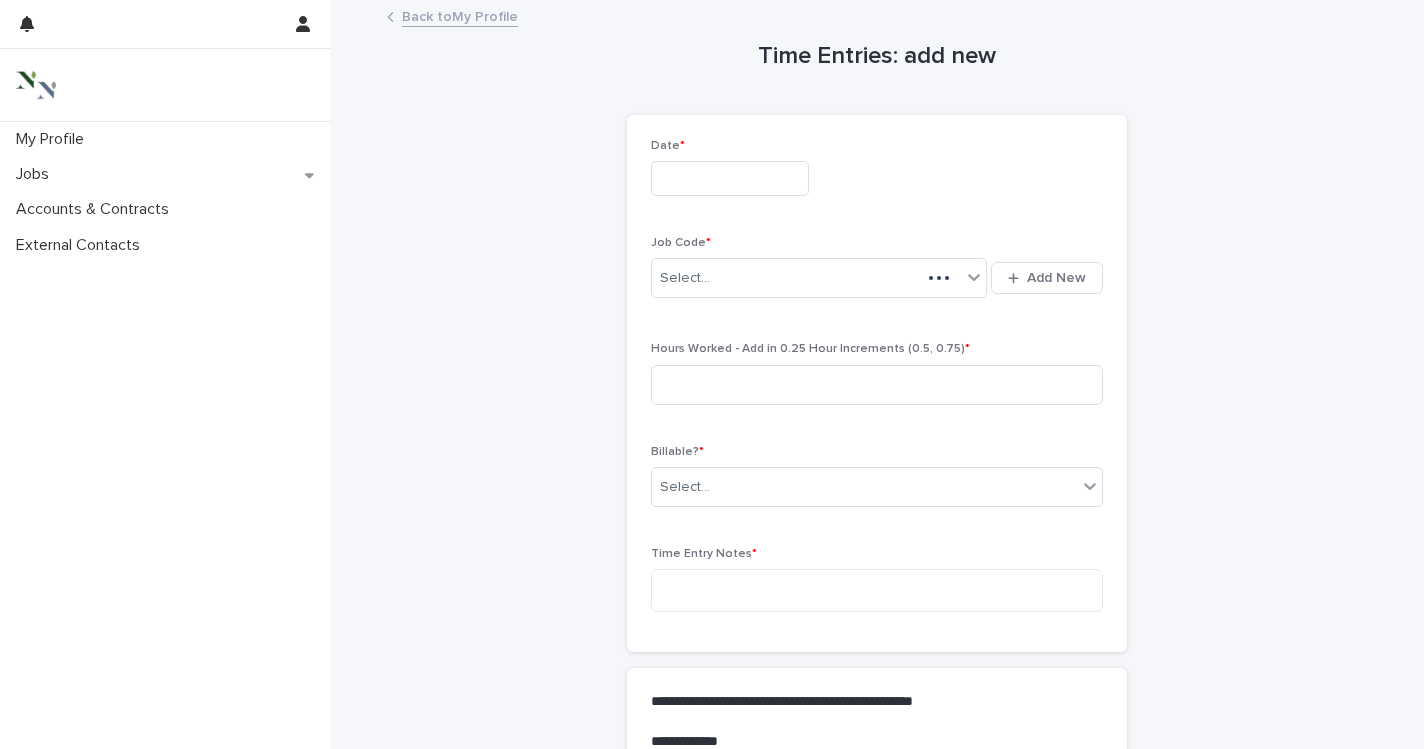click at bounding box center [730, 178] 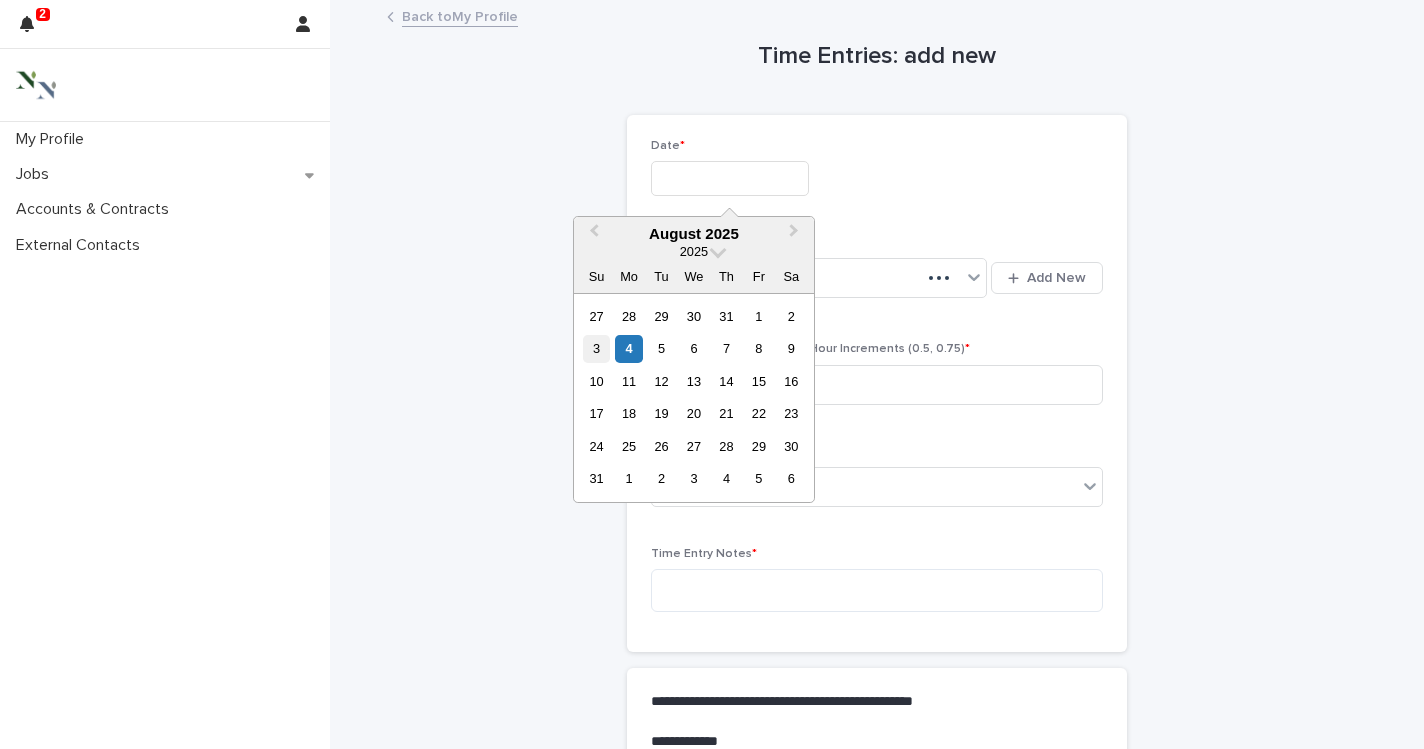 click on "3" at bounding box center (596, 348) 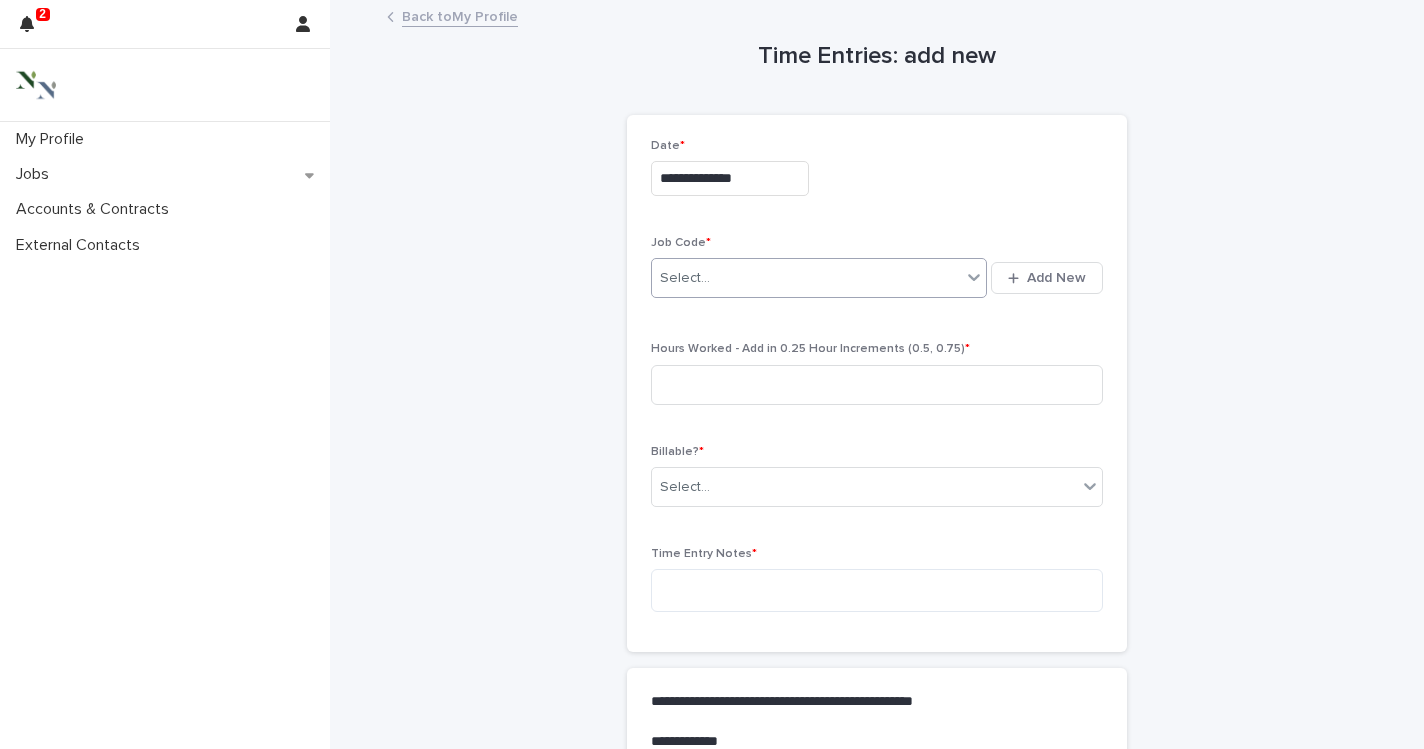 click on "Select..." at bounding box center [806, 278] 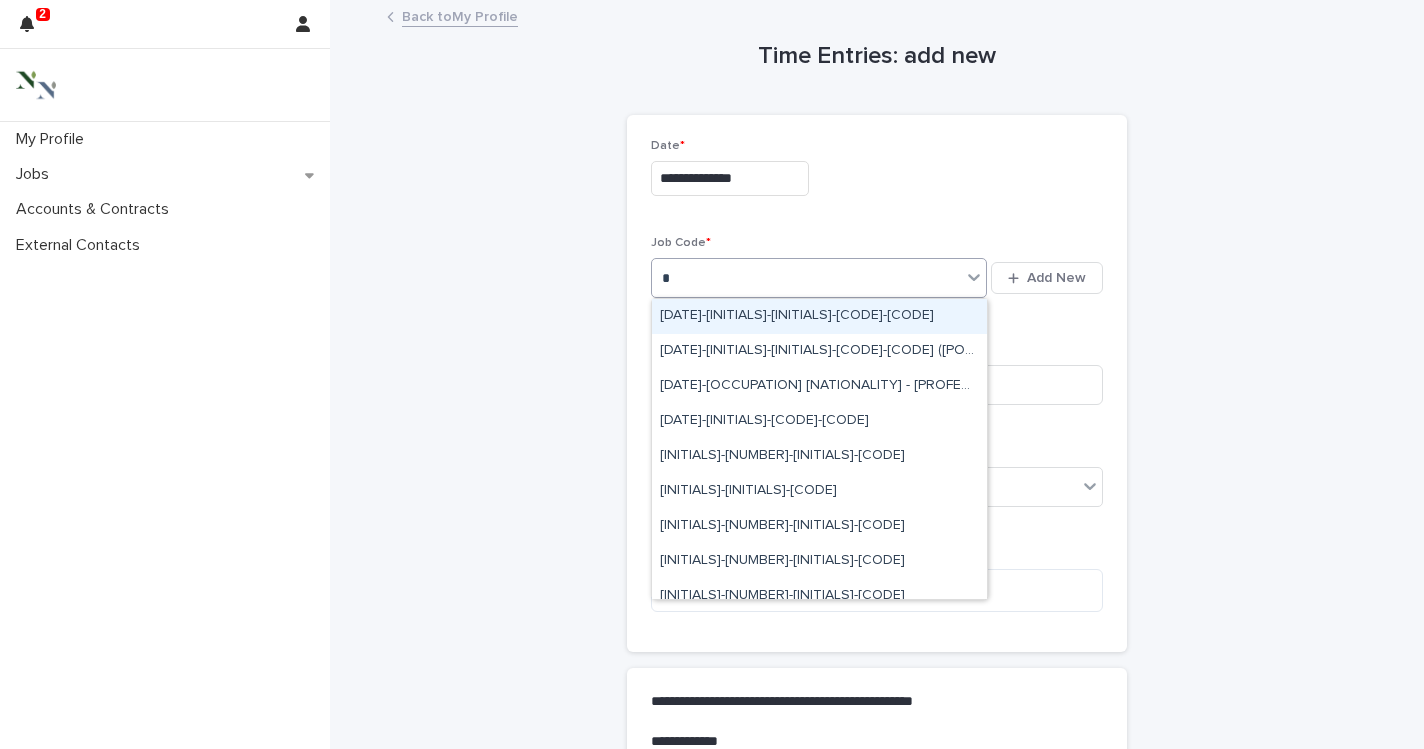 type on "**" 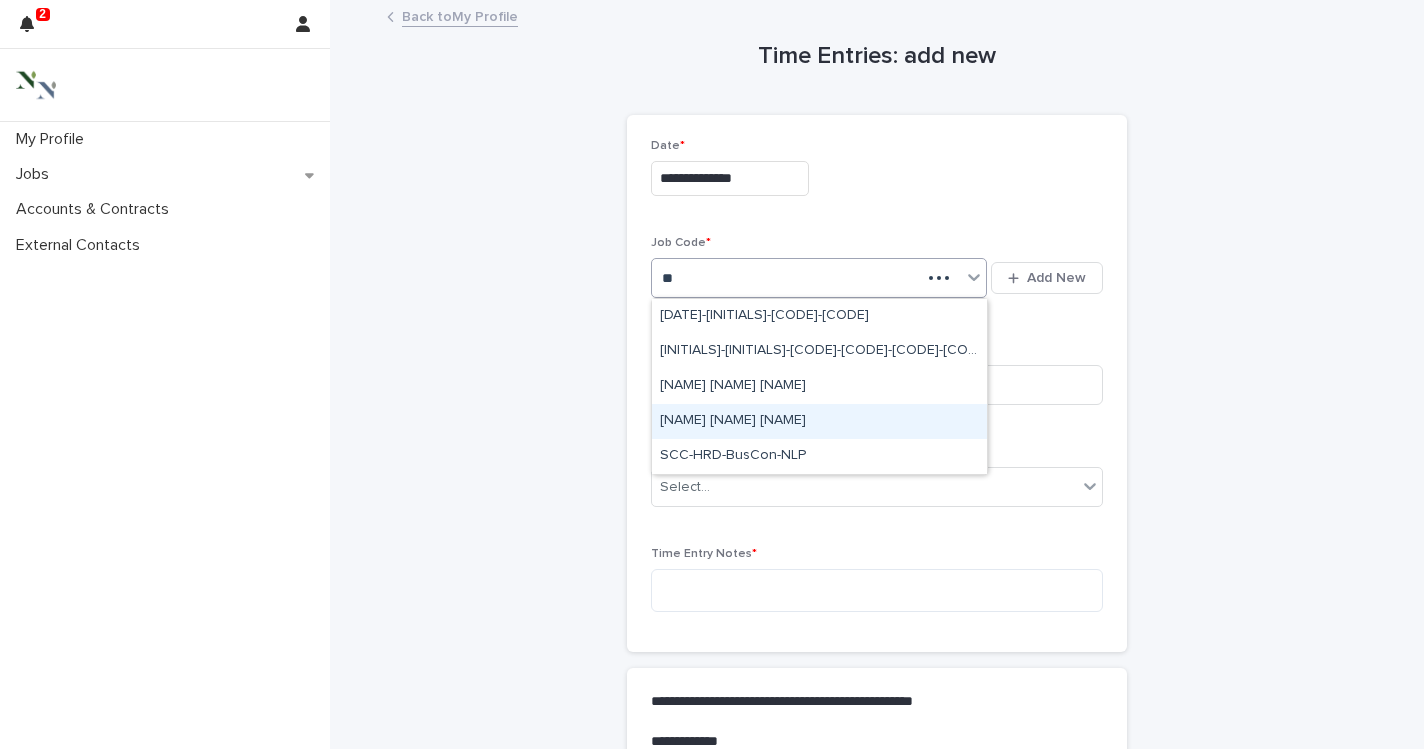 click on "[NAME] [NAME] [NAME]" at bounding box center (819, 421) 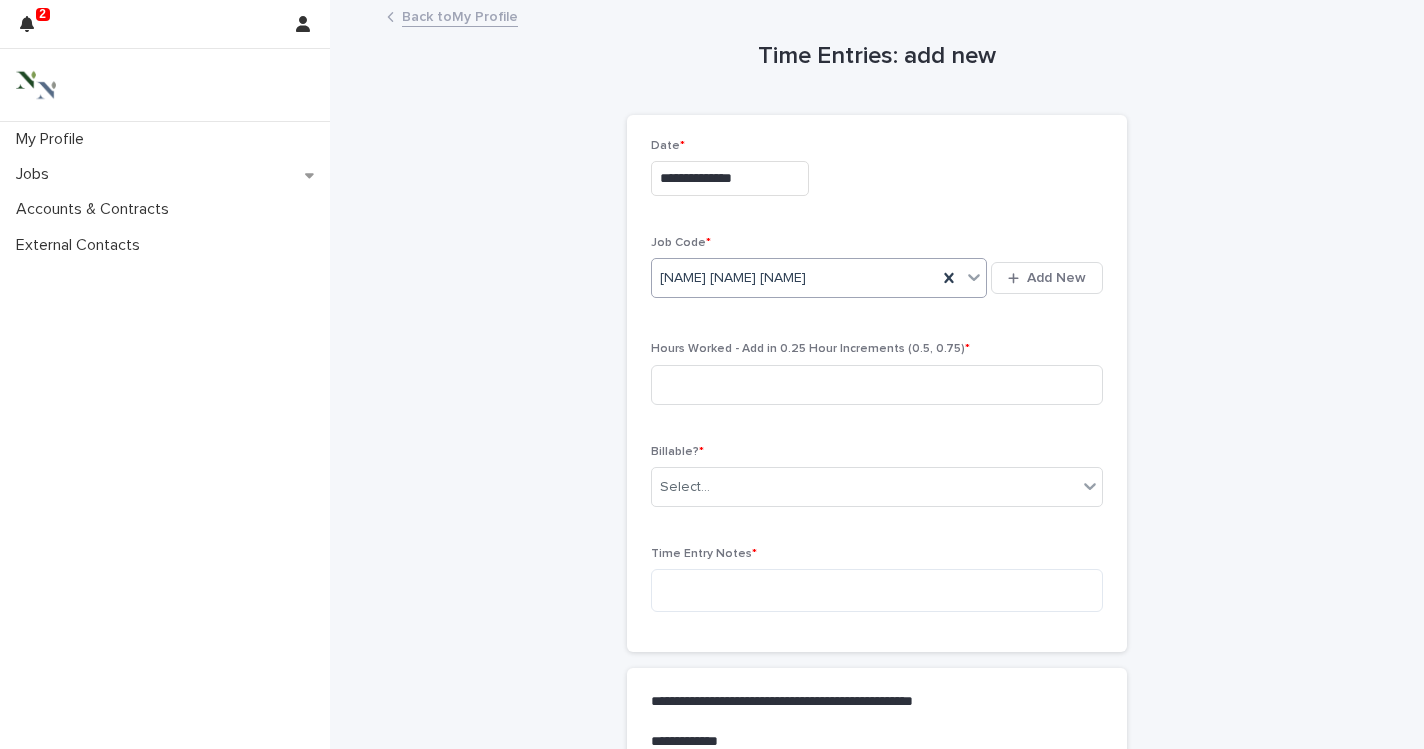 click on "Hours Worked - Add in 0.25 Hour Increments (0.5, 0.75)  *" at bounding box center [877, 349] 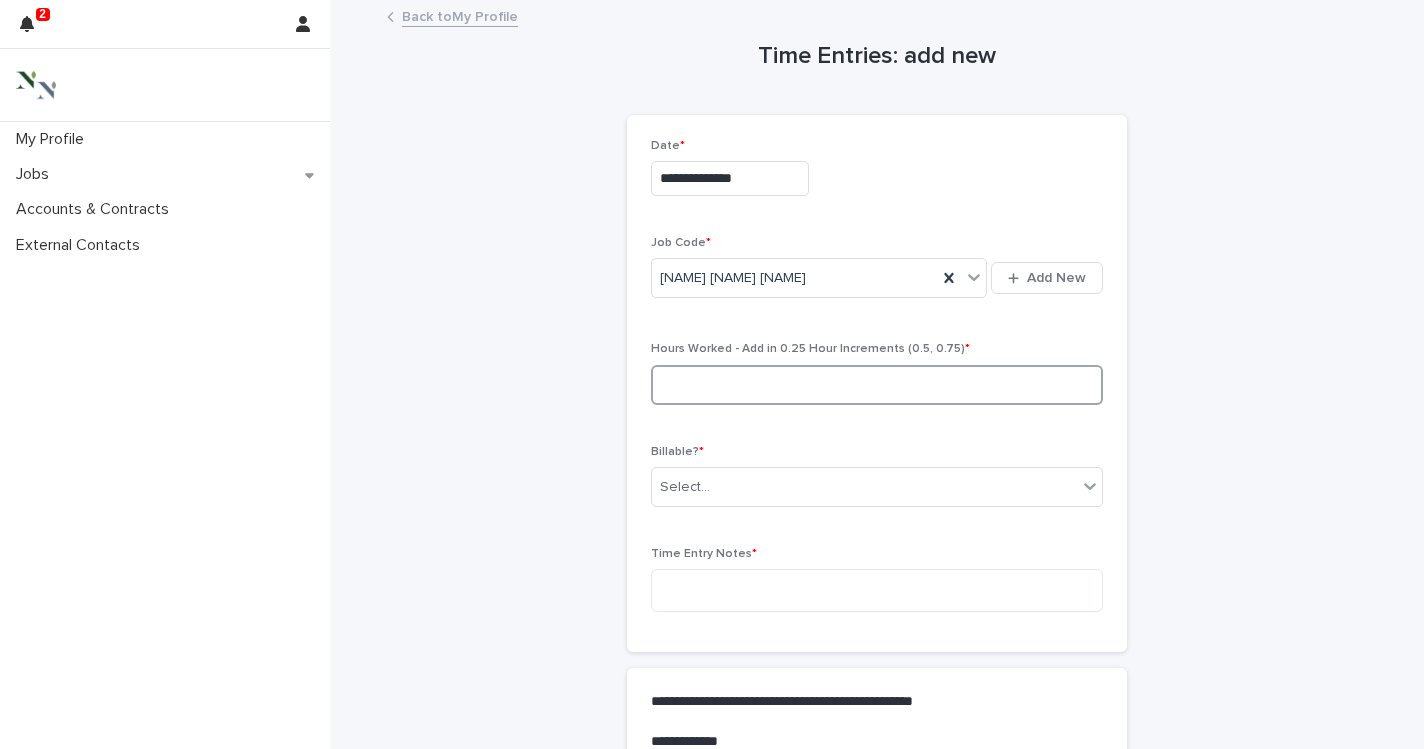click at bounding box center (877, 385) 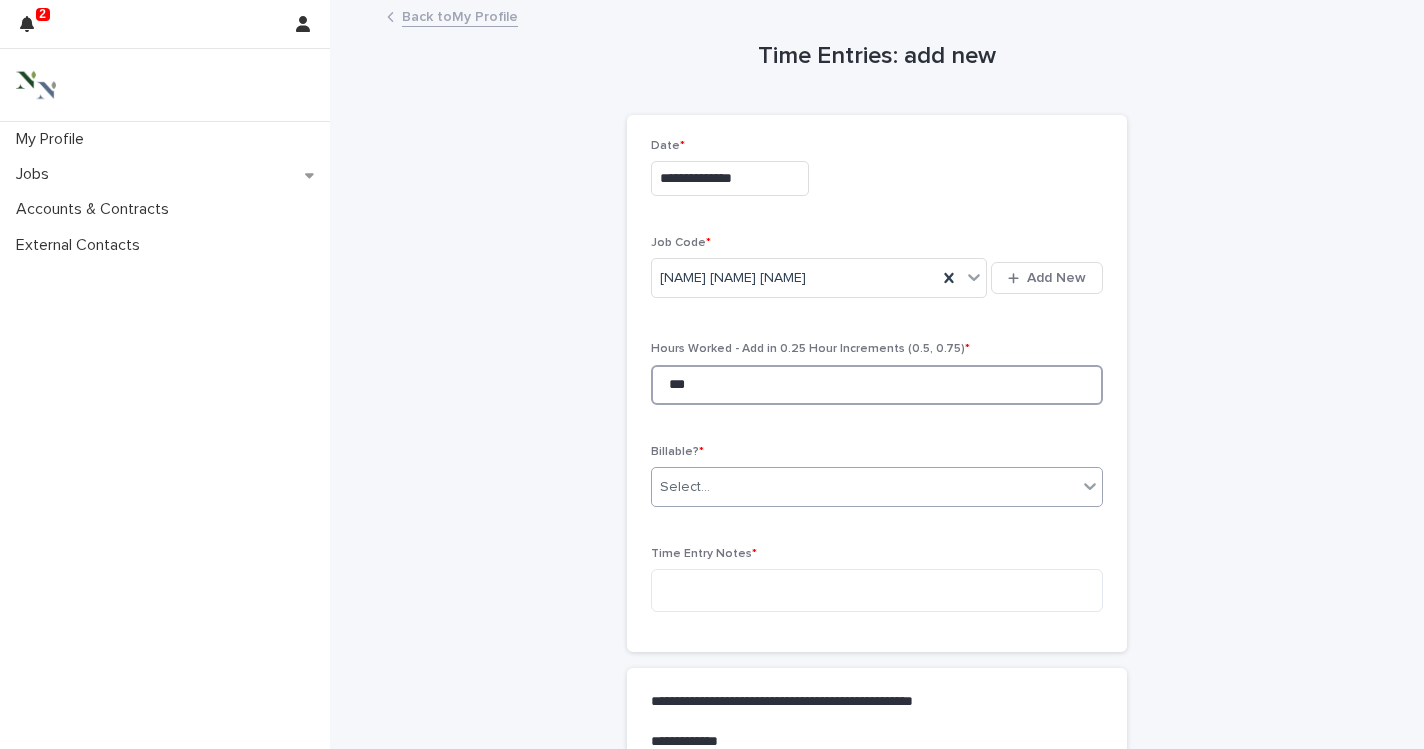 type on "***" 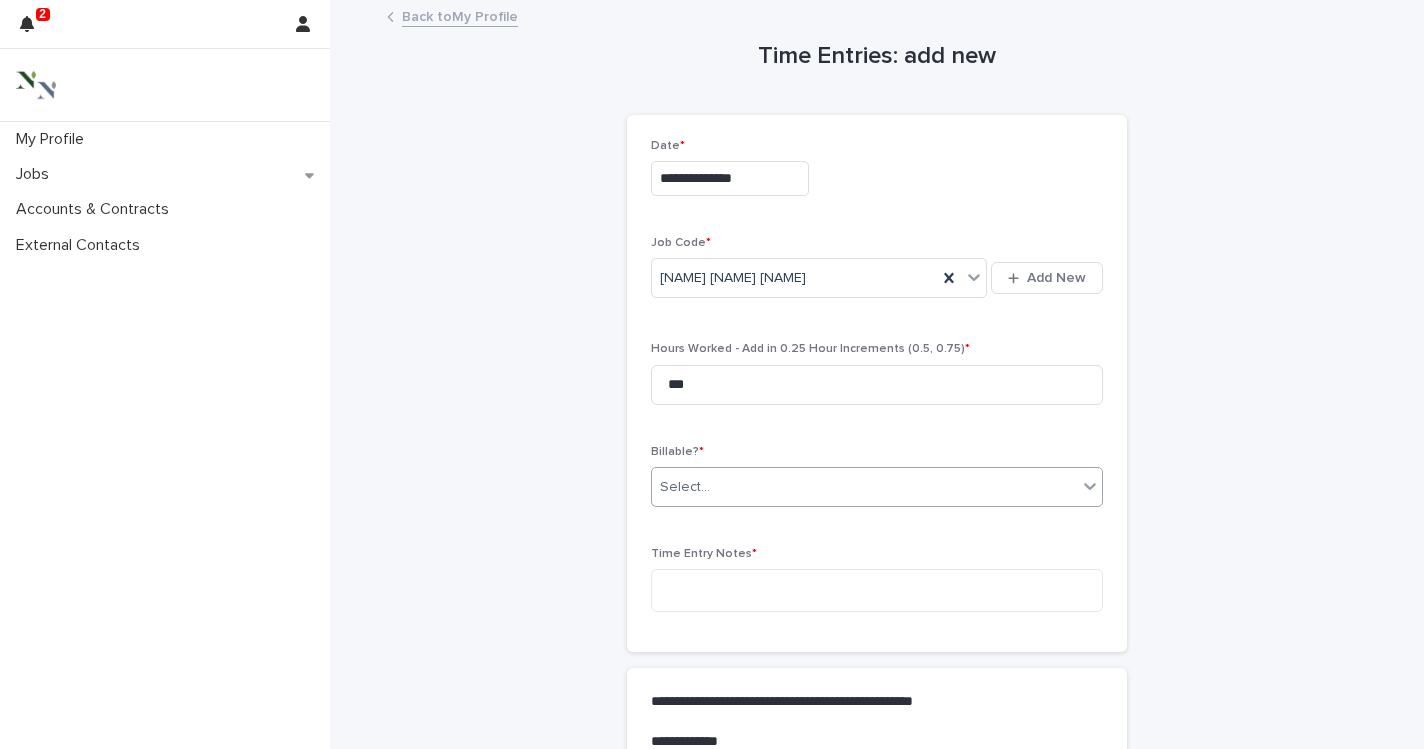 click on "Select..." at bounding box center (864, 487) 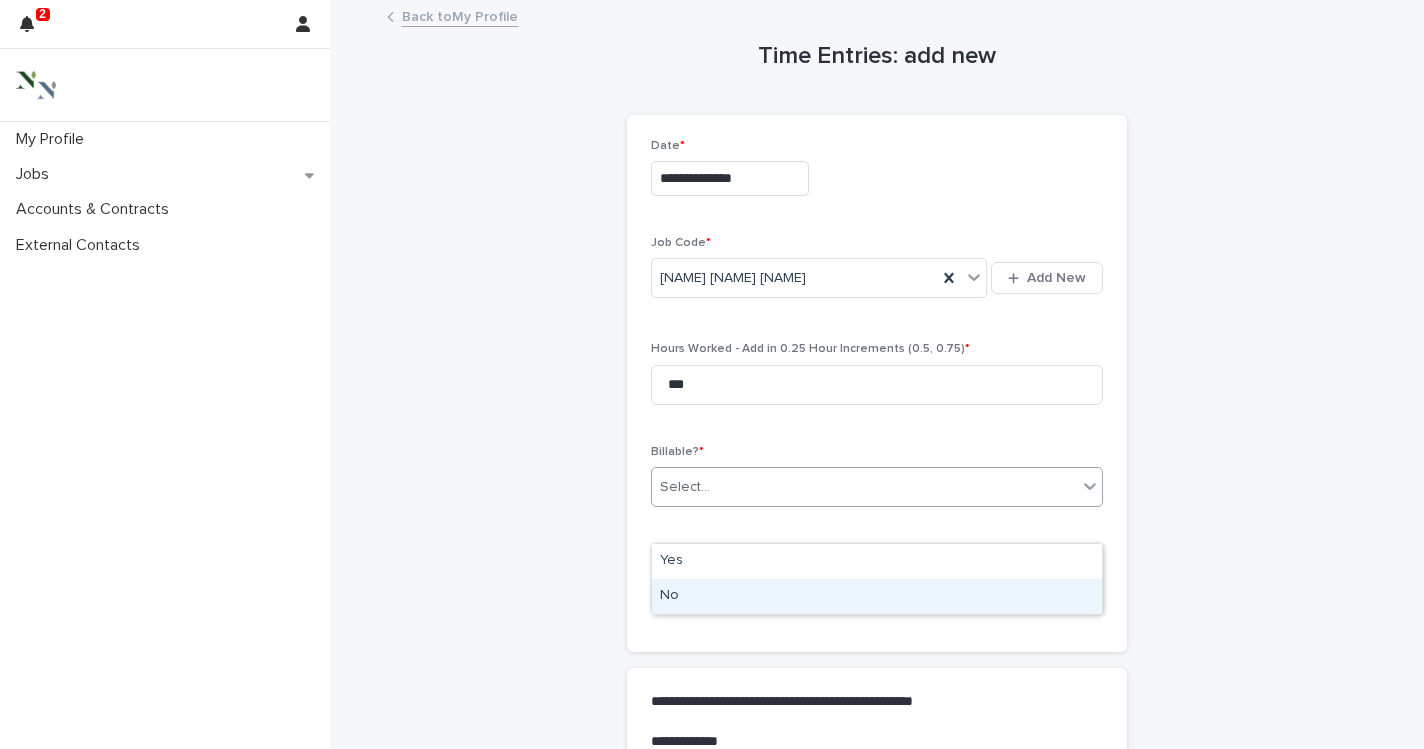 click on "No" at bounding box center [877, 596] 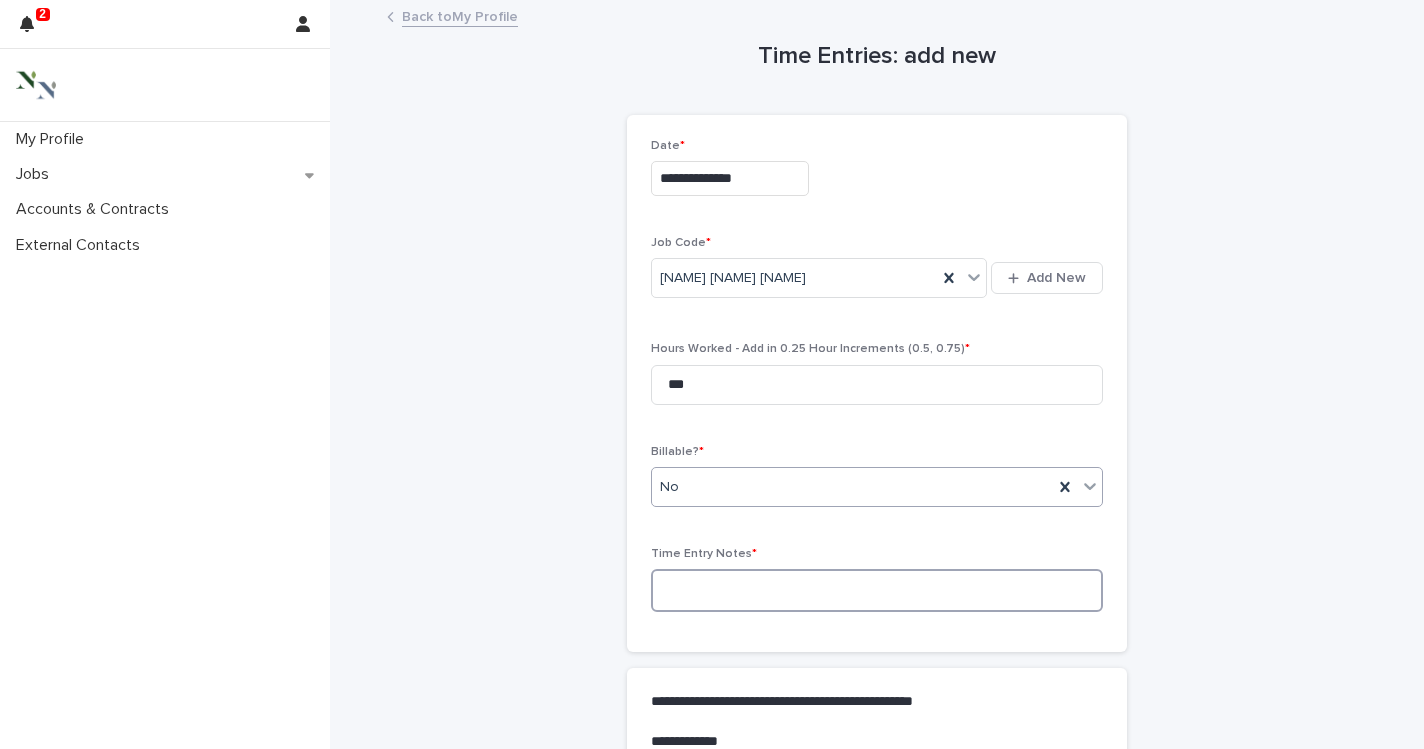 click at bounding box center (877, 590) 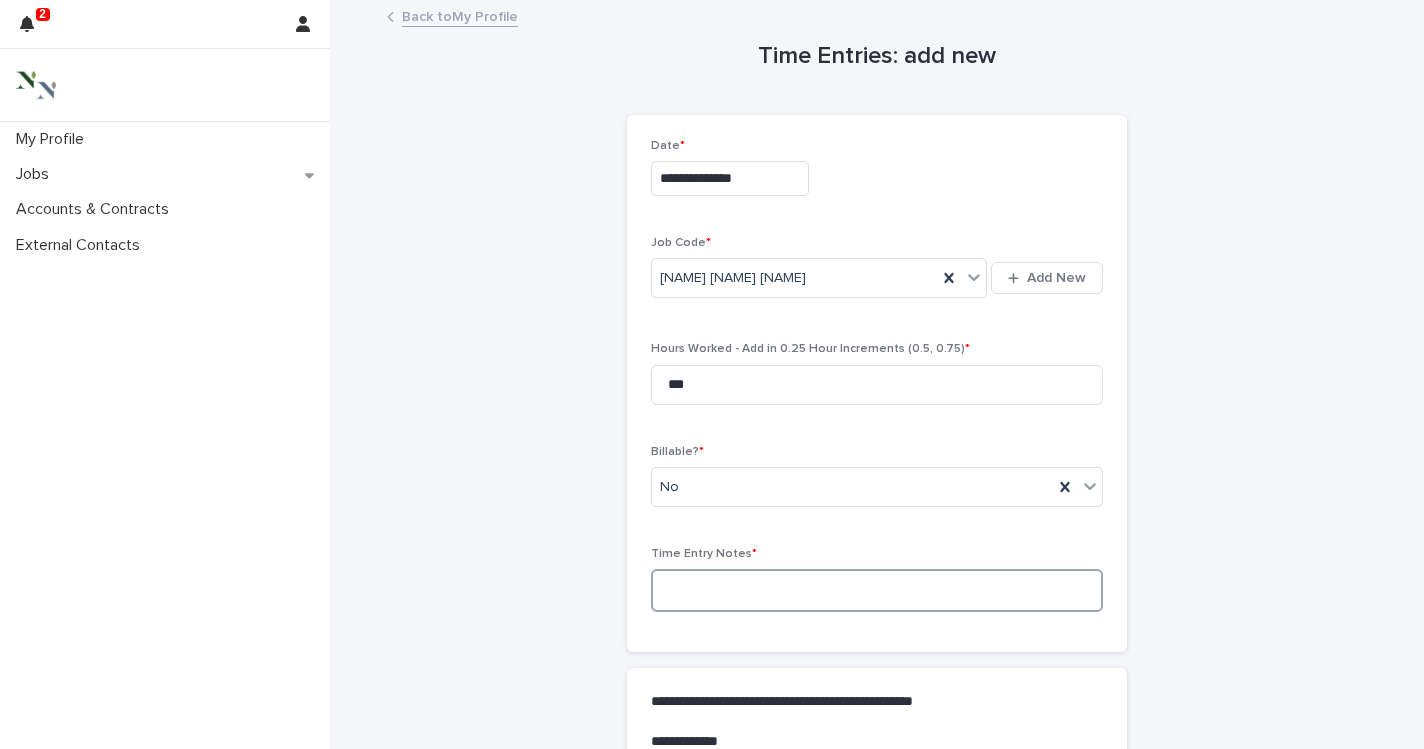 type on "*" 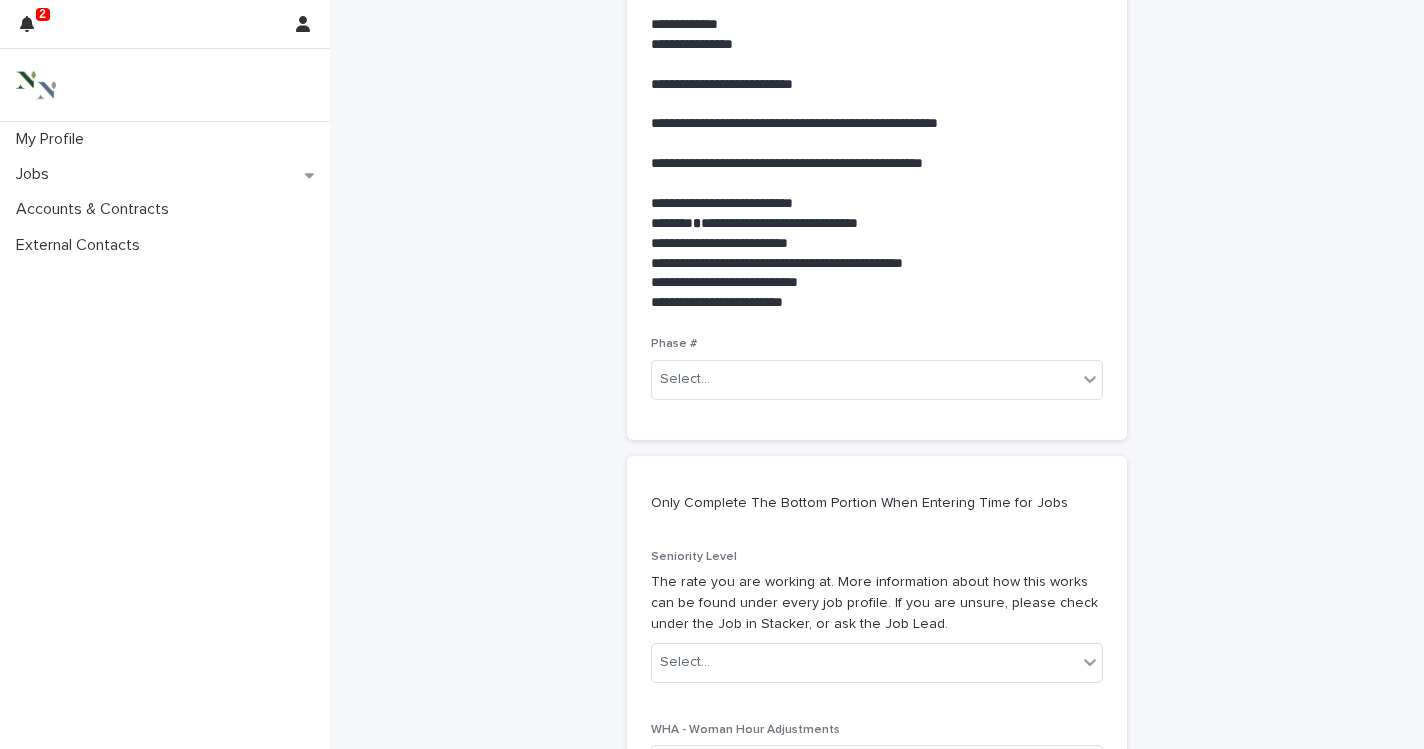 scroll, scrollTop: 719, scrollLeft: 0, axis: vertical 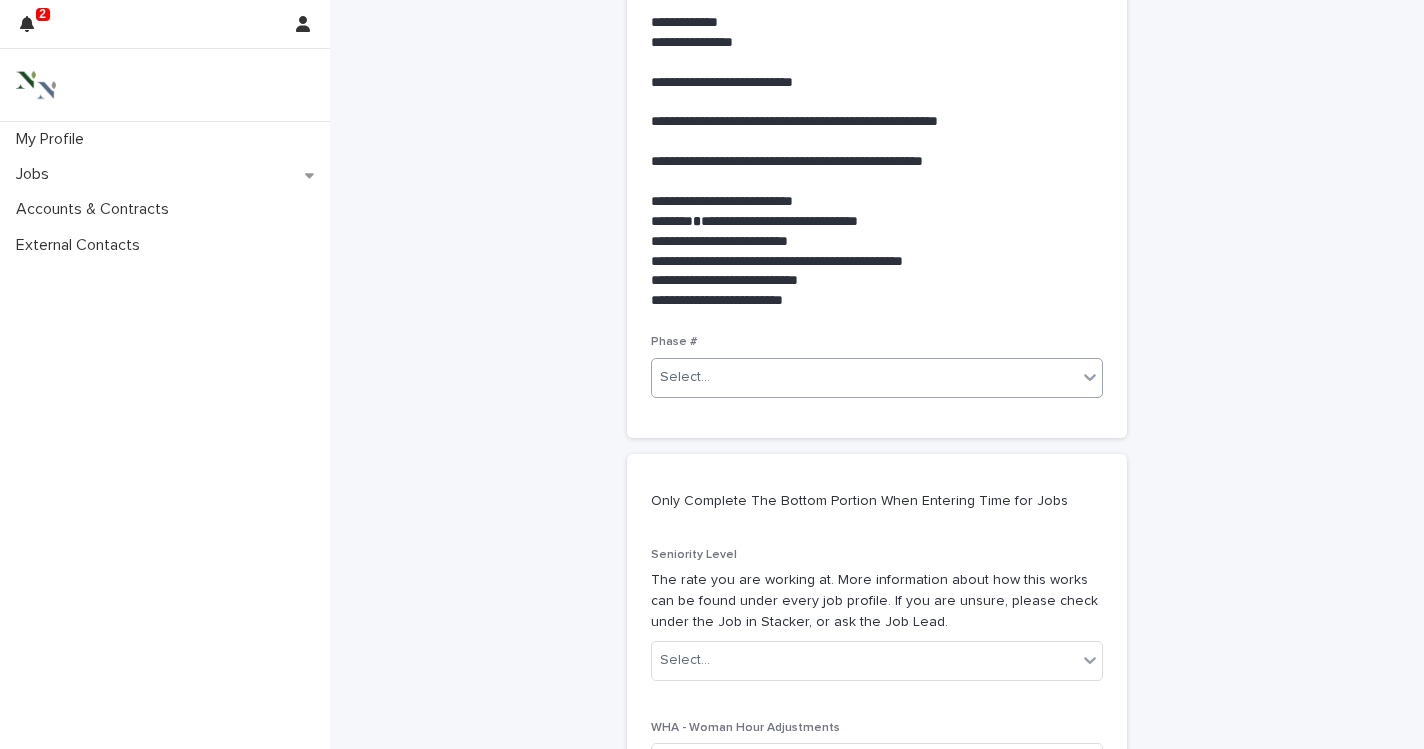 type on "**********" 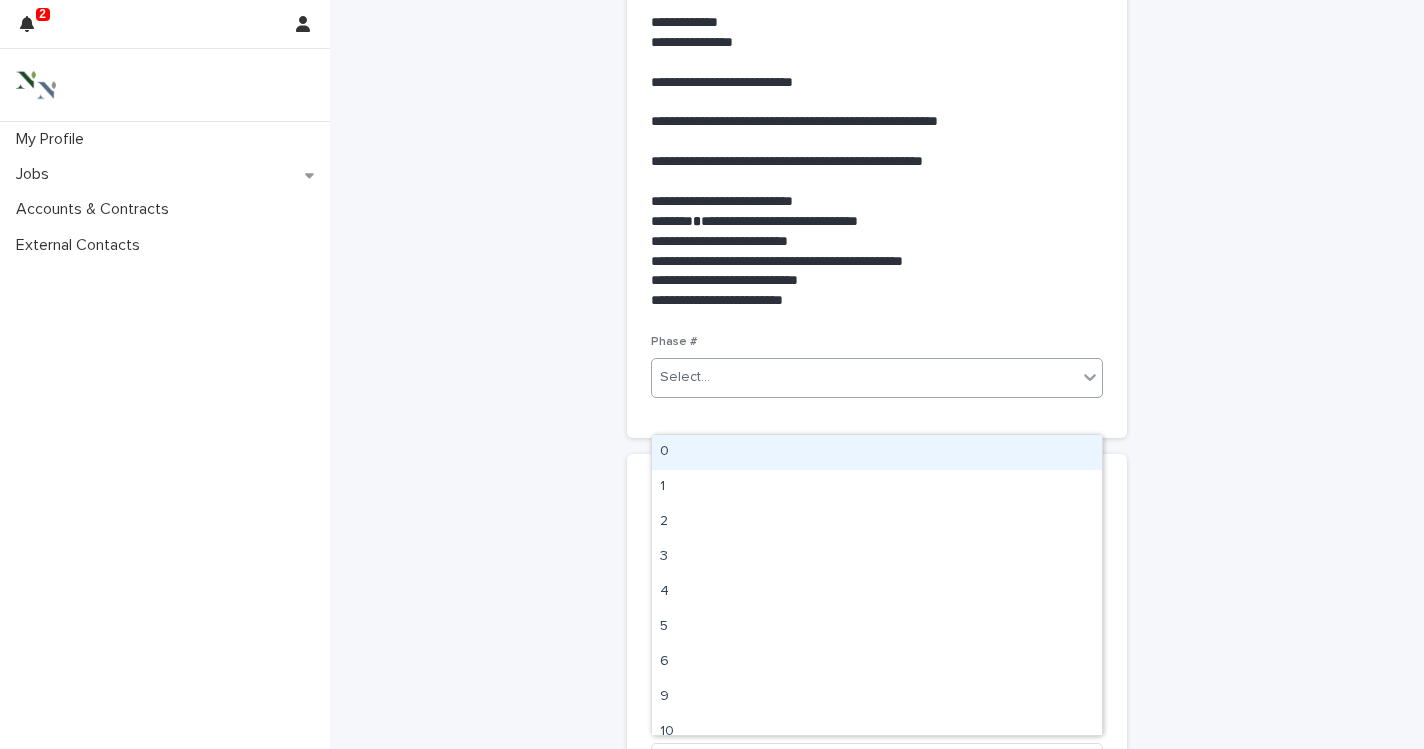 click on "0" at bounding box center [877, 452] 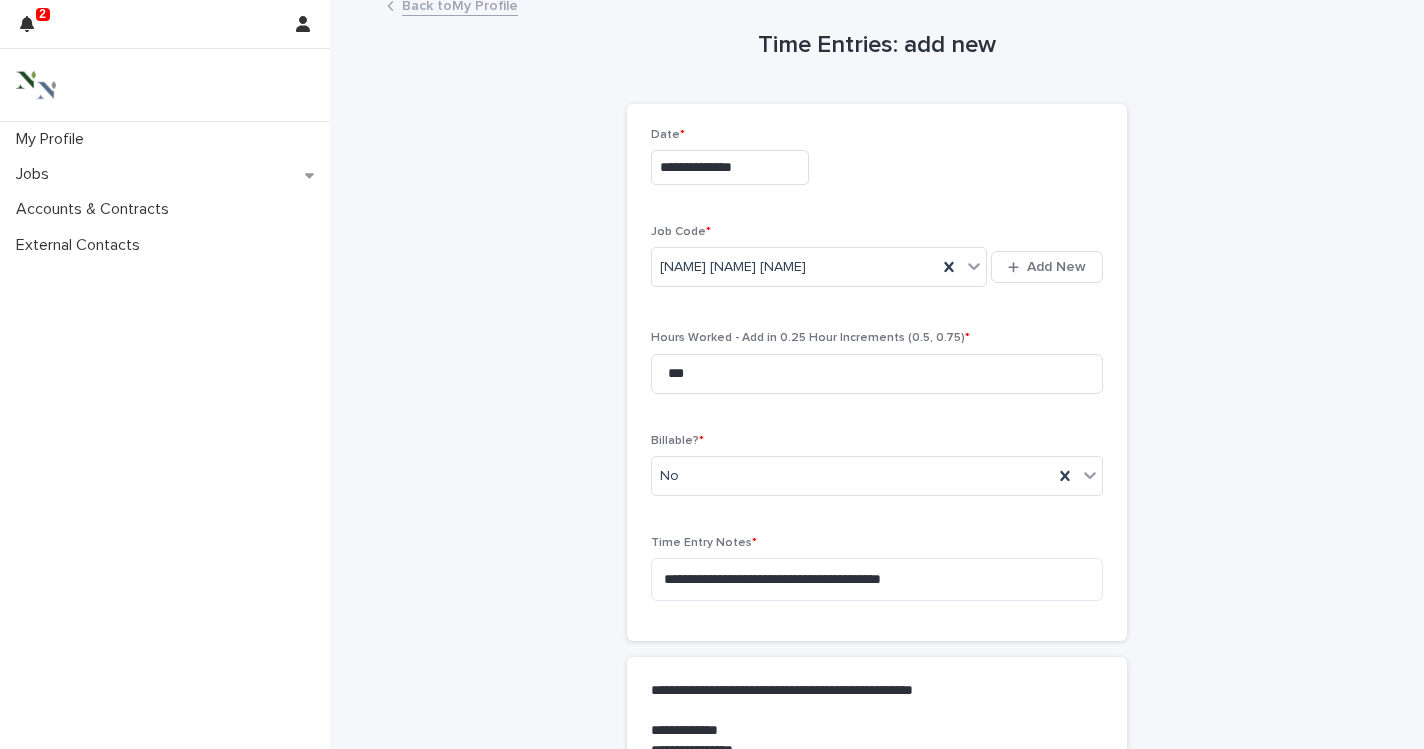 scroll, scrollTop: 0, scrollLeft: 0, axis: both 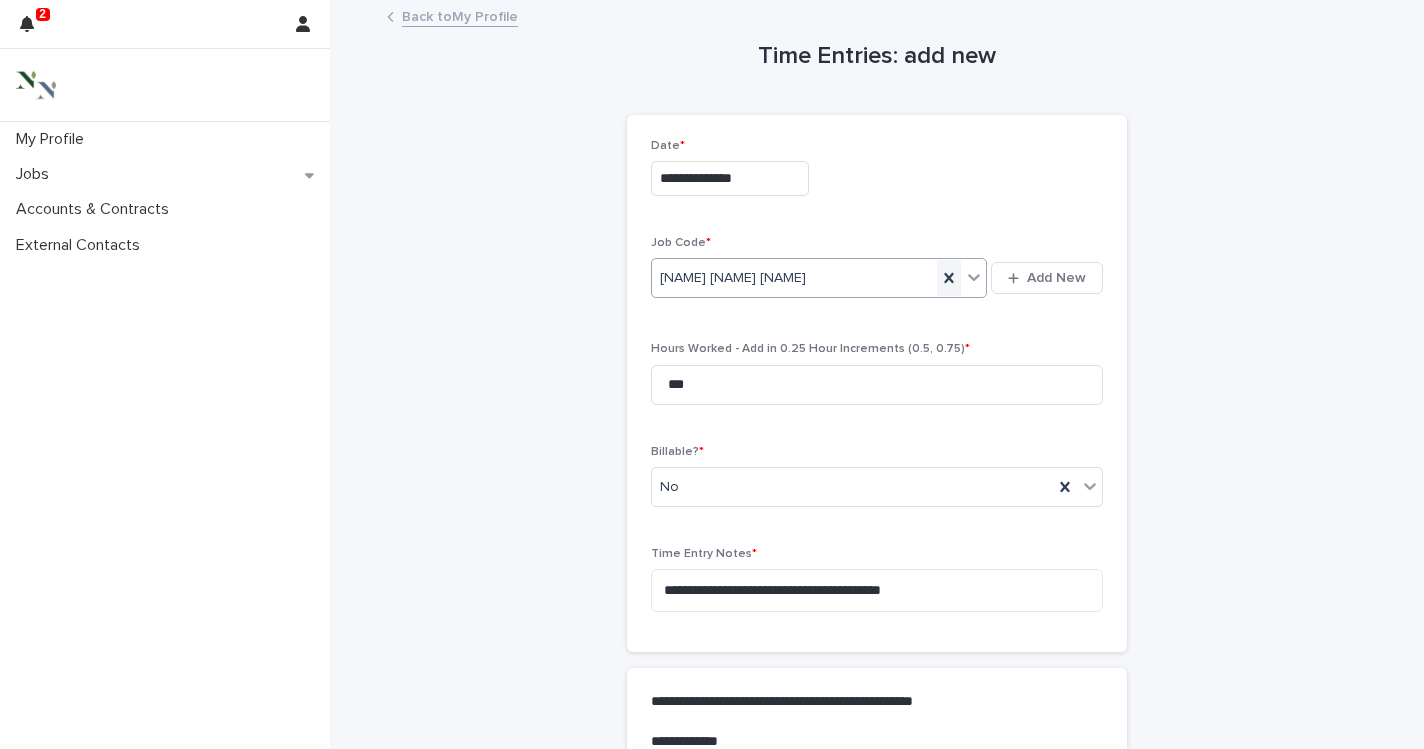 click 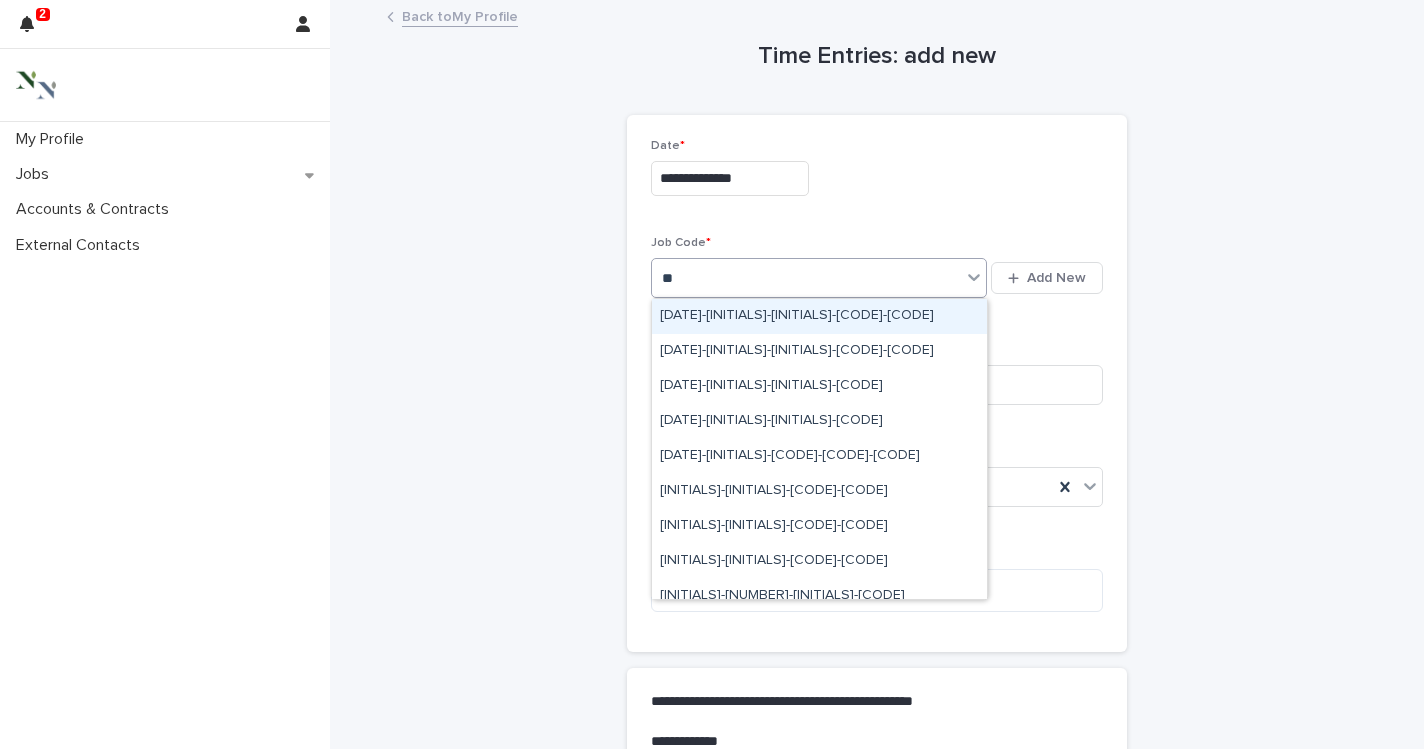 type on "***" 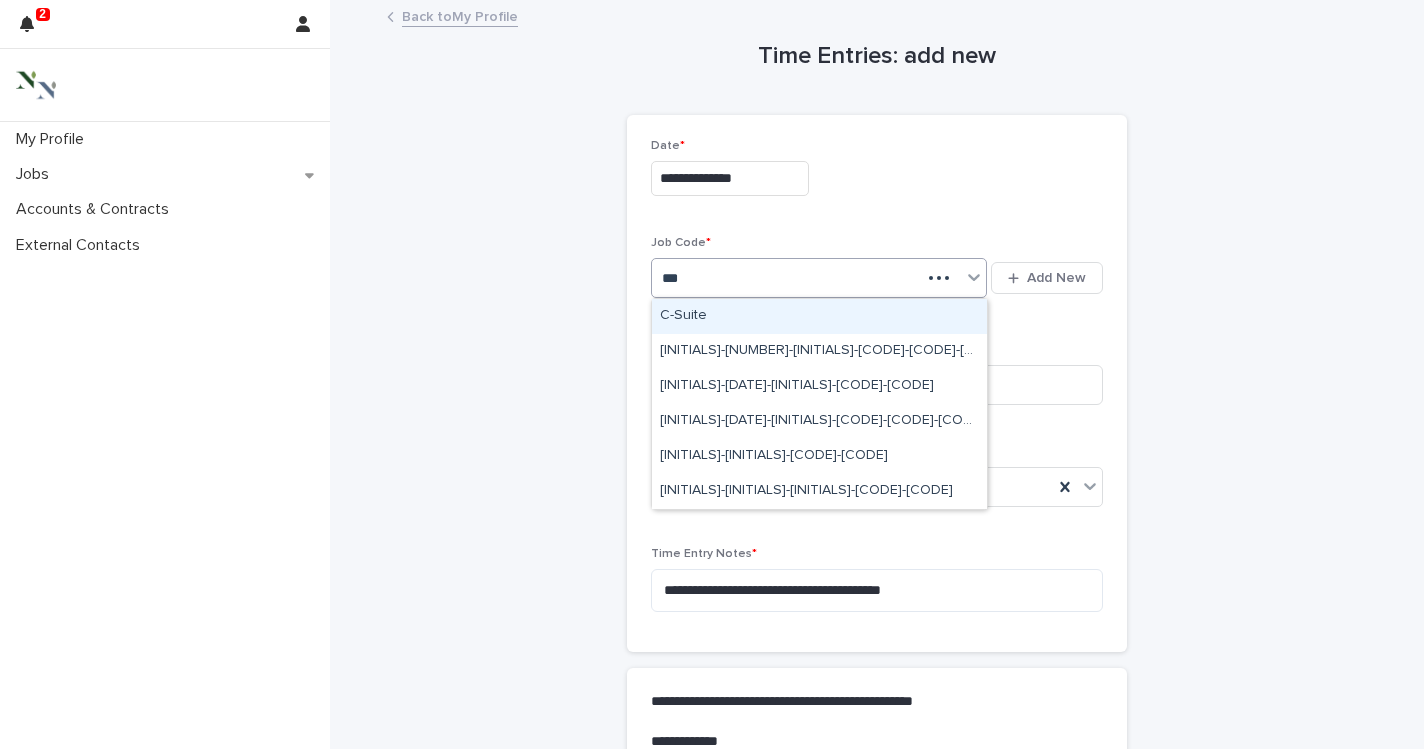 click on "C-Suite" at bounding box center [819, 316] 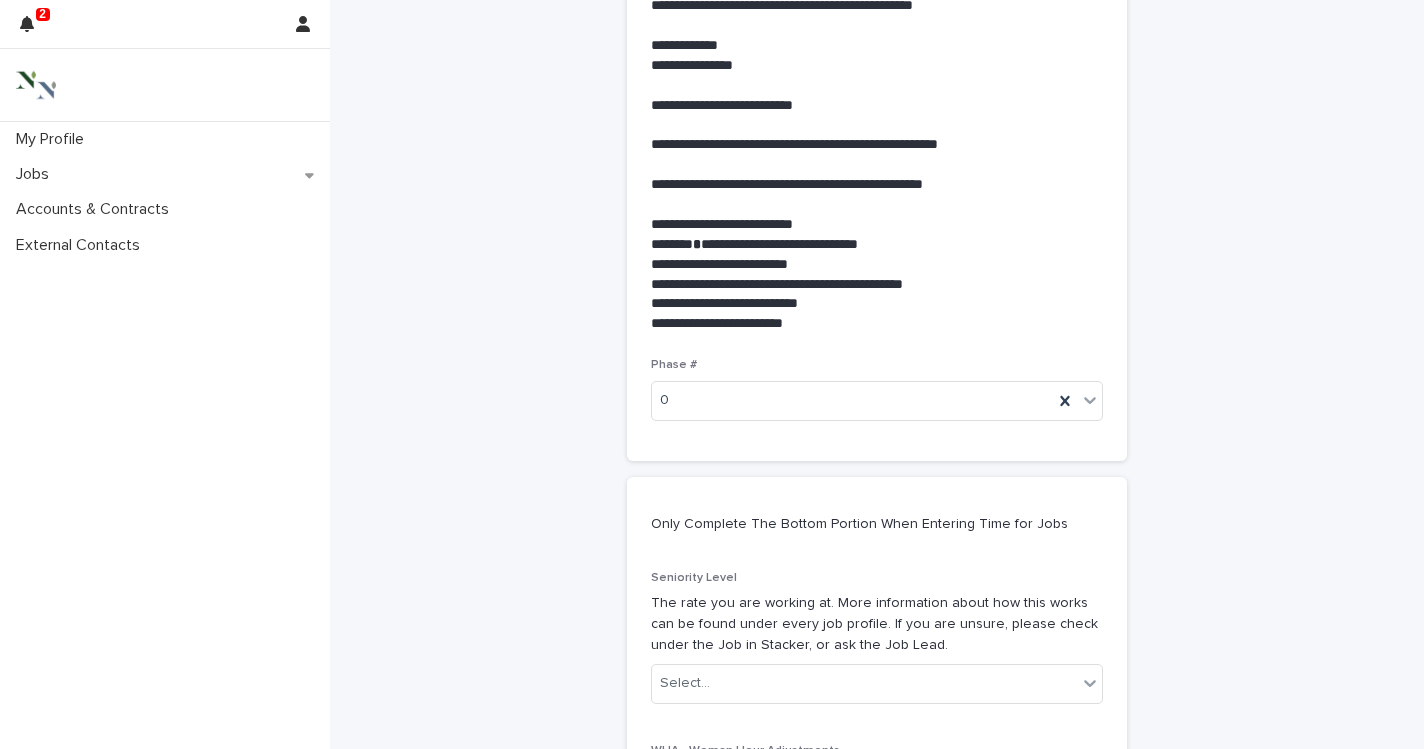scroll, scrollTop: 707, scrollLeft: 0, axis: vertical 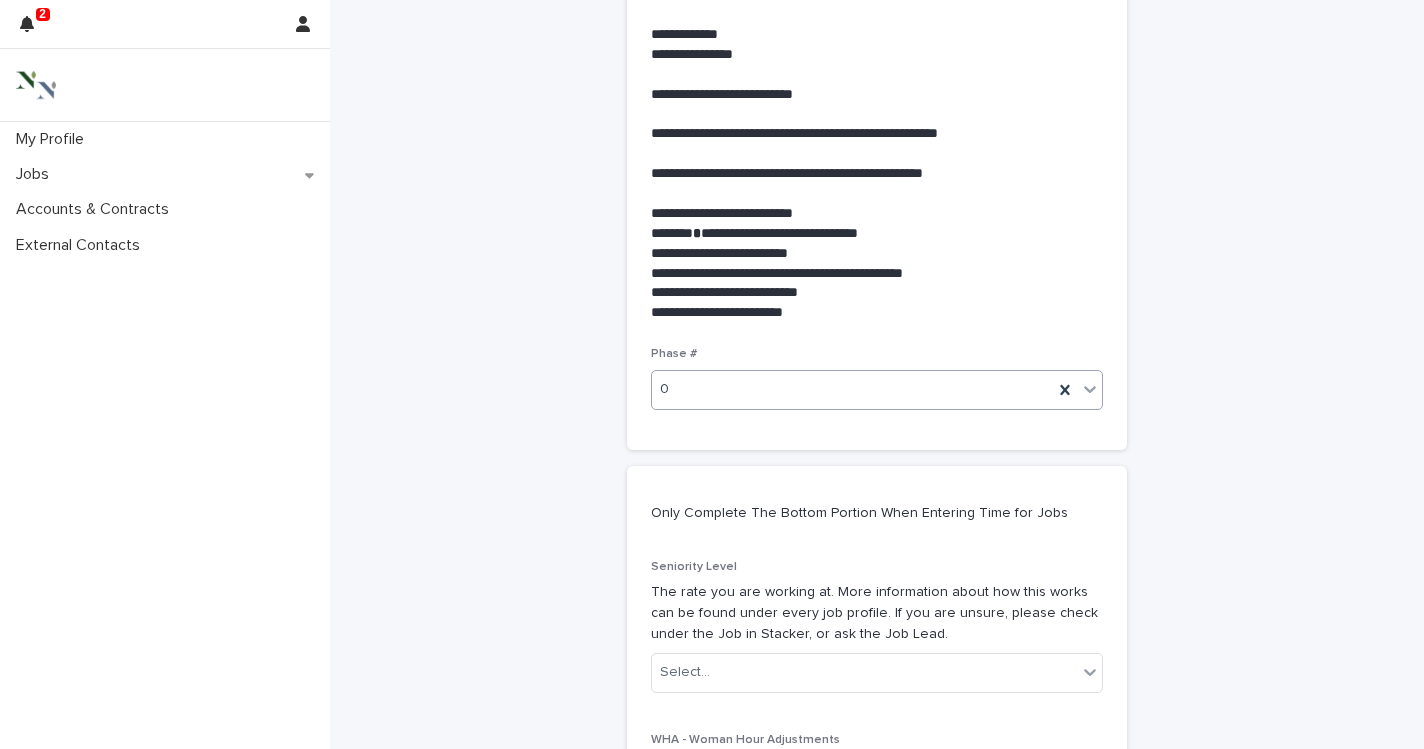 click on "0" at bounding box center [852, 389] 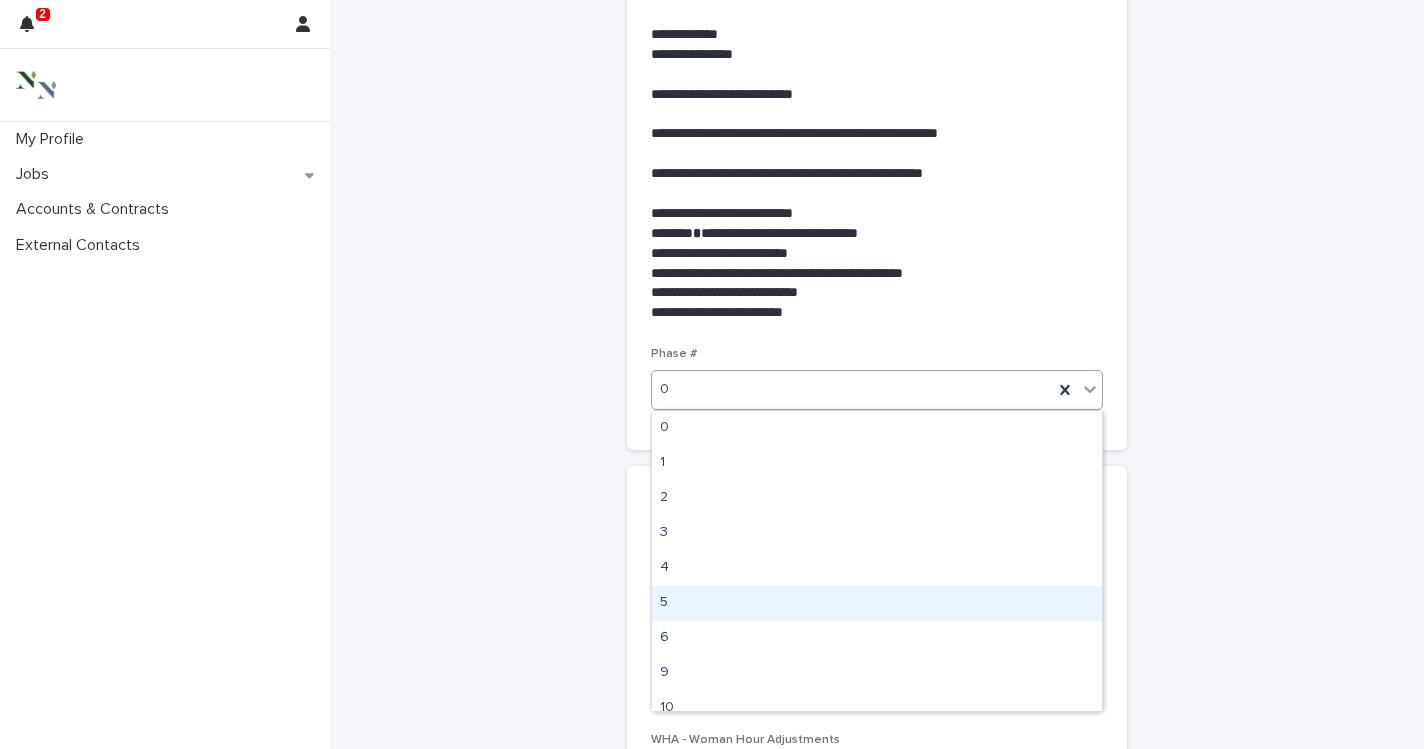 scroll, scrollTop: 15, scrollLeft: 0, axis: vertical 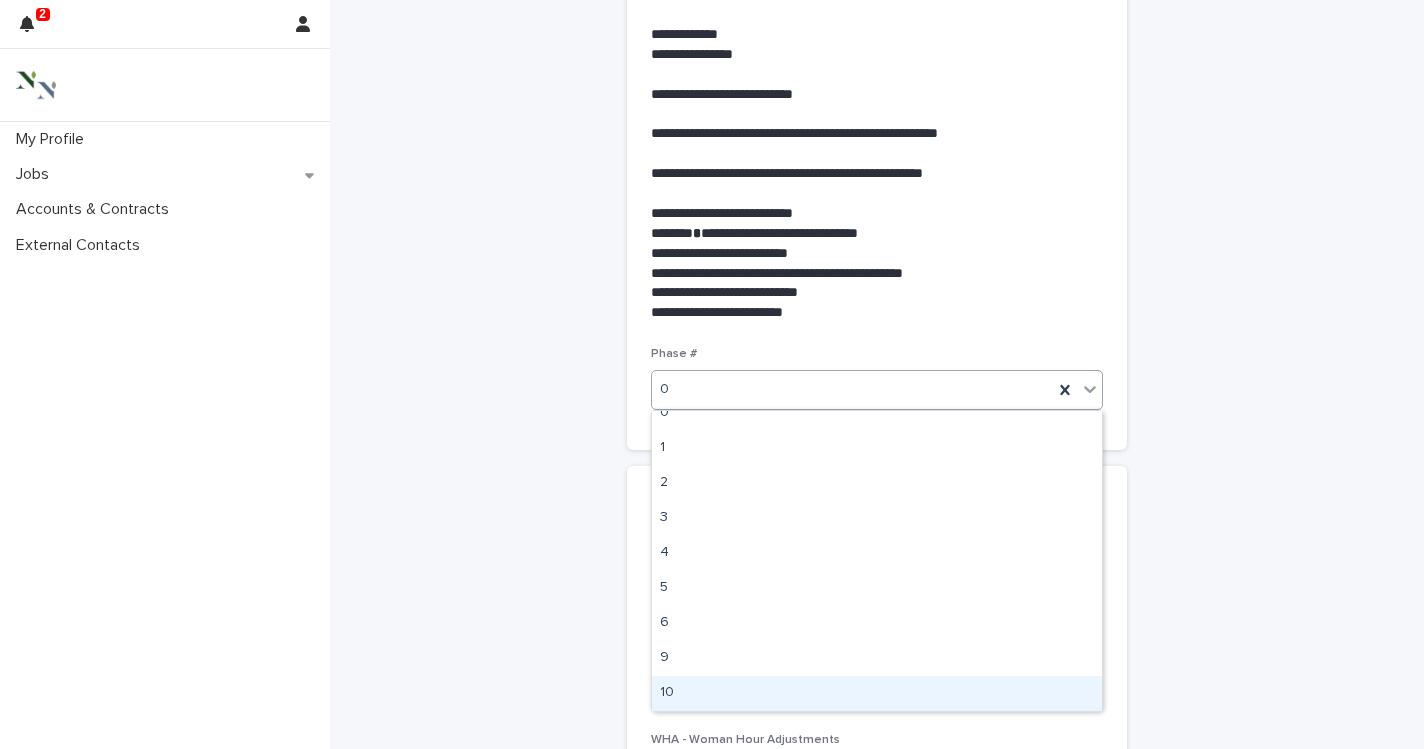 click on "10" at bounding box center [877, 693] 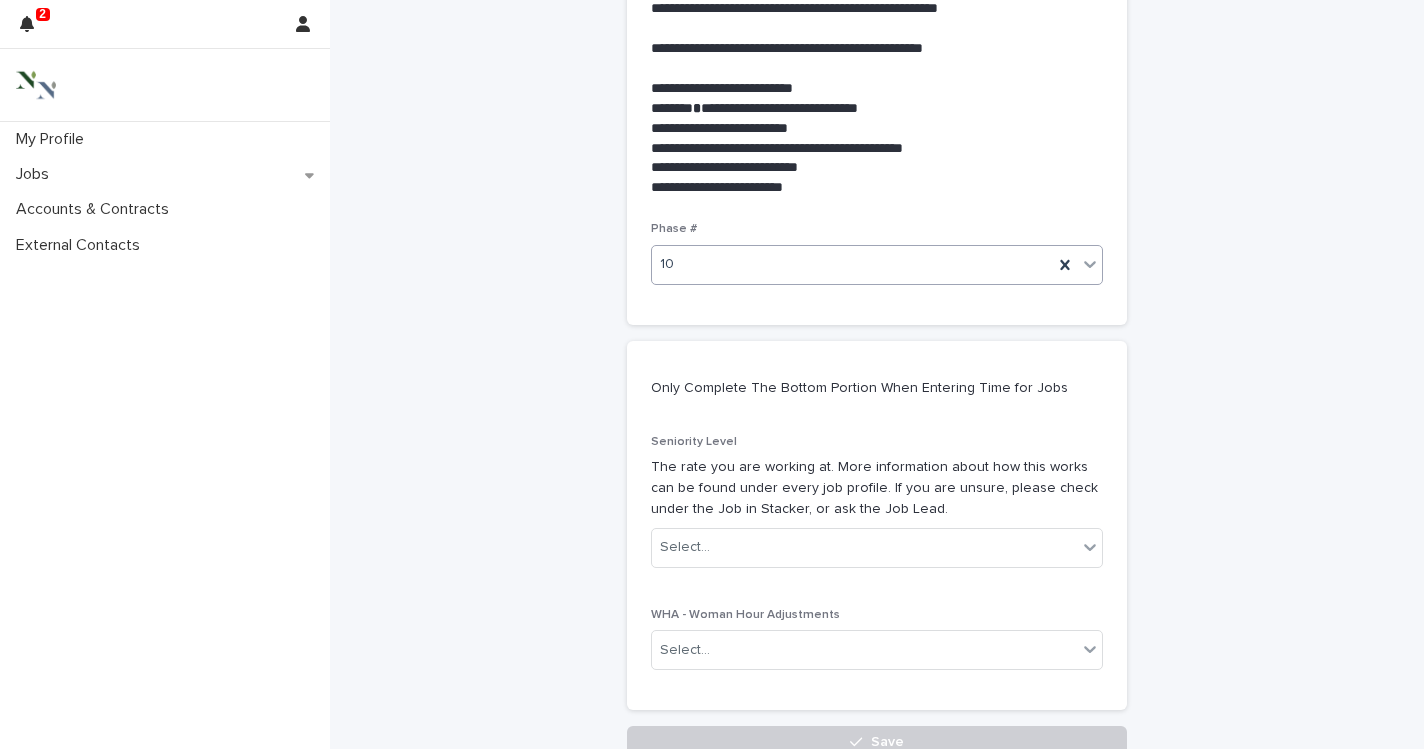 scroll, scrollTop: 998, scrollLeft: 0, axis: vertical 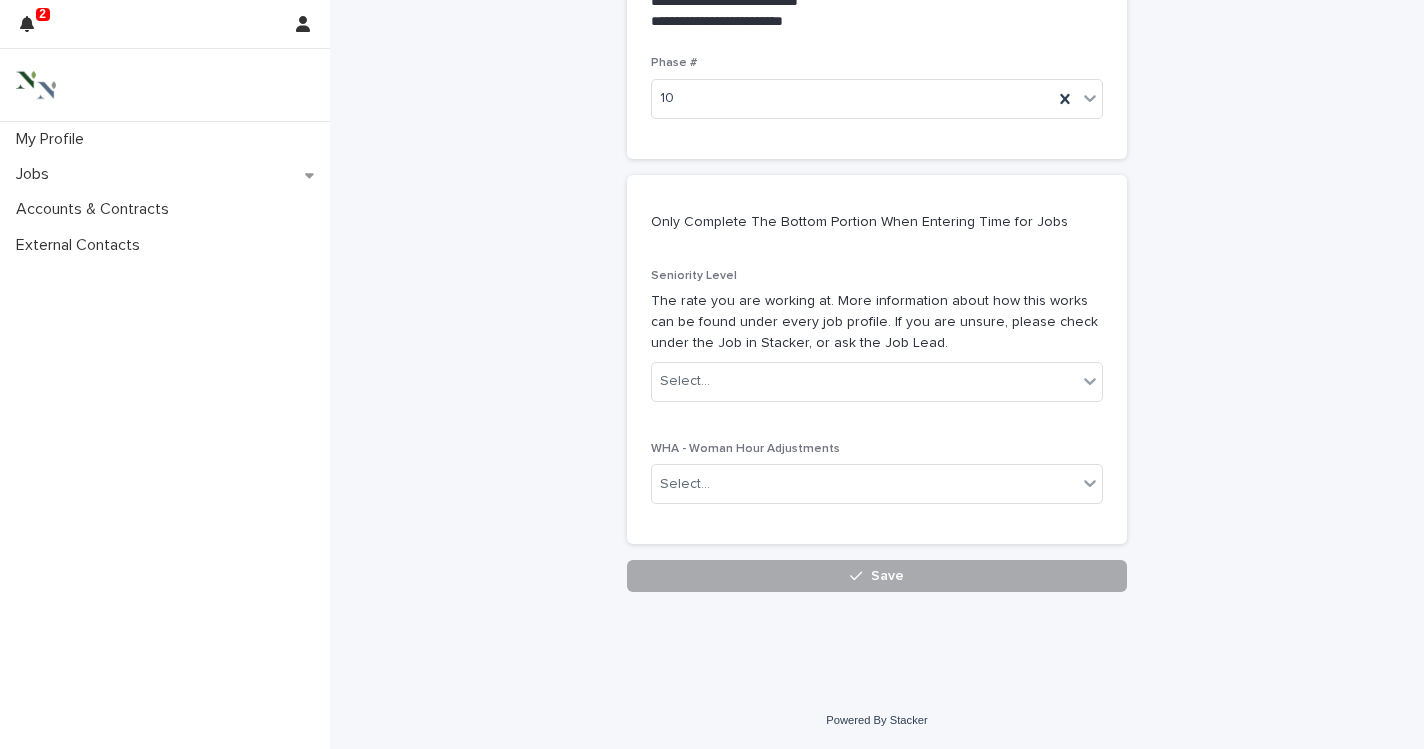 click on "Save" at bounding box center (877, 576) 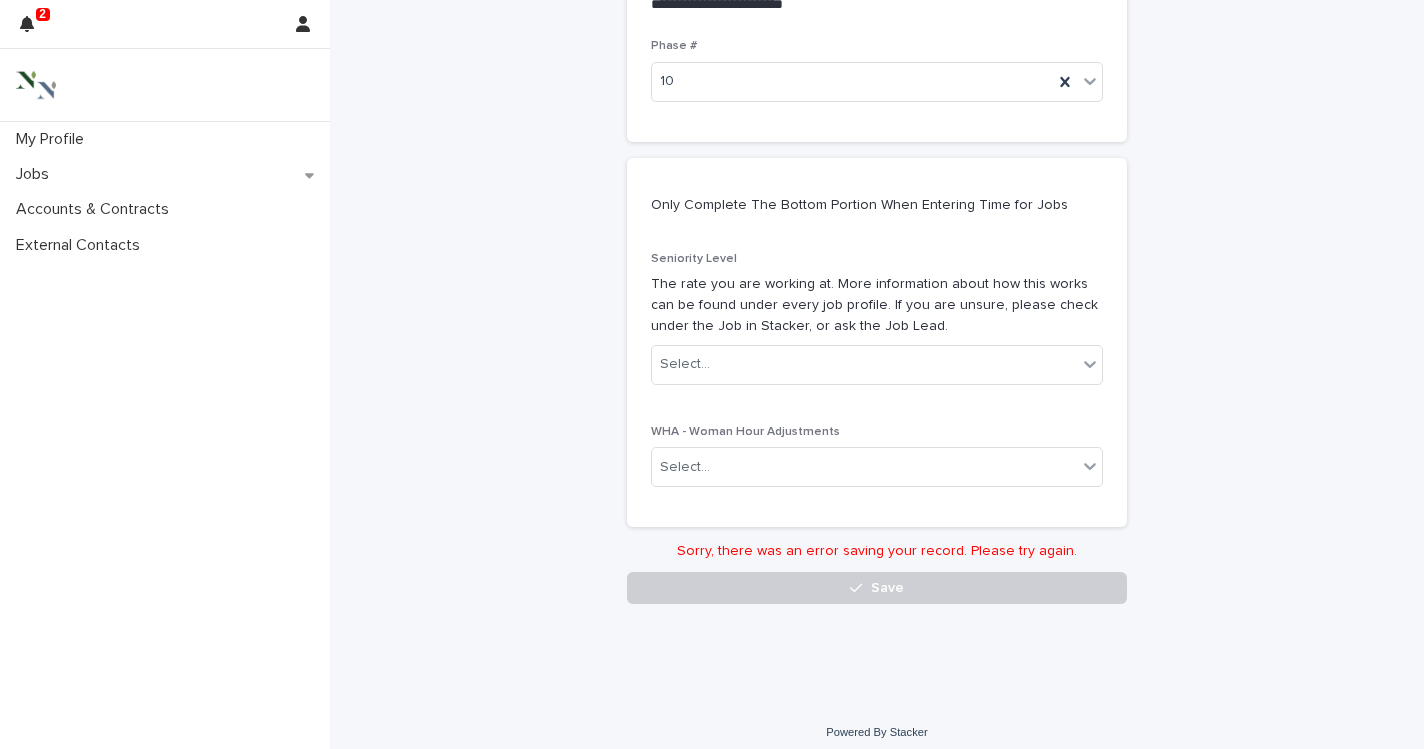 scroll, scrollTop: 1026, scrollLeft: 0, axis: vertical 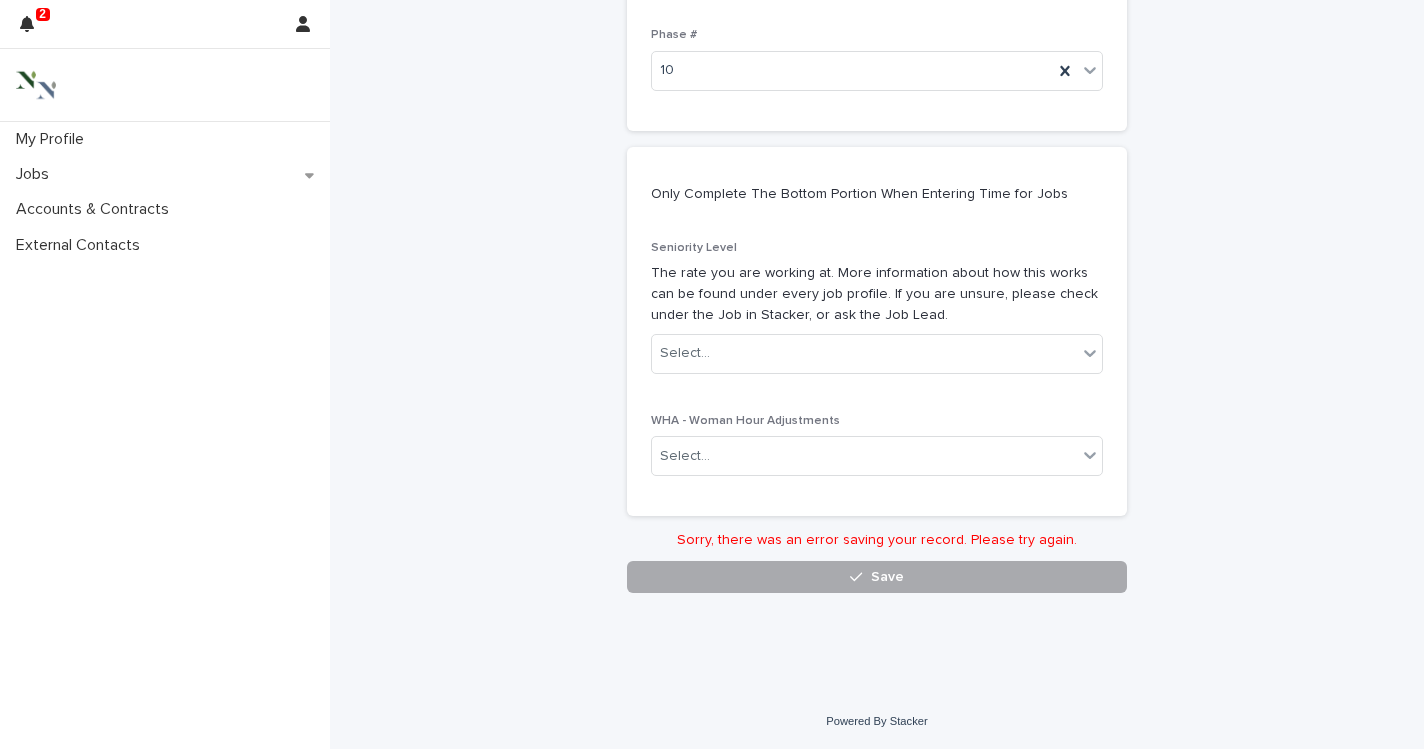 click on "Save" at bounding box center [877, 577] 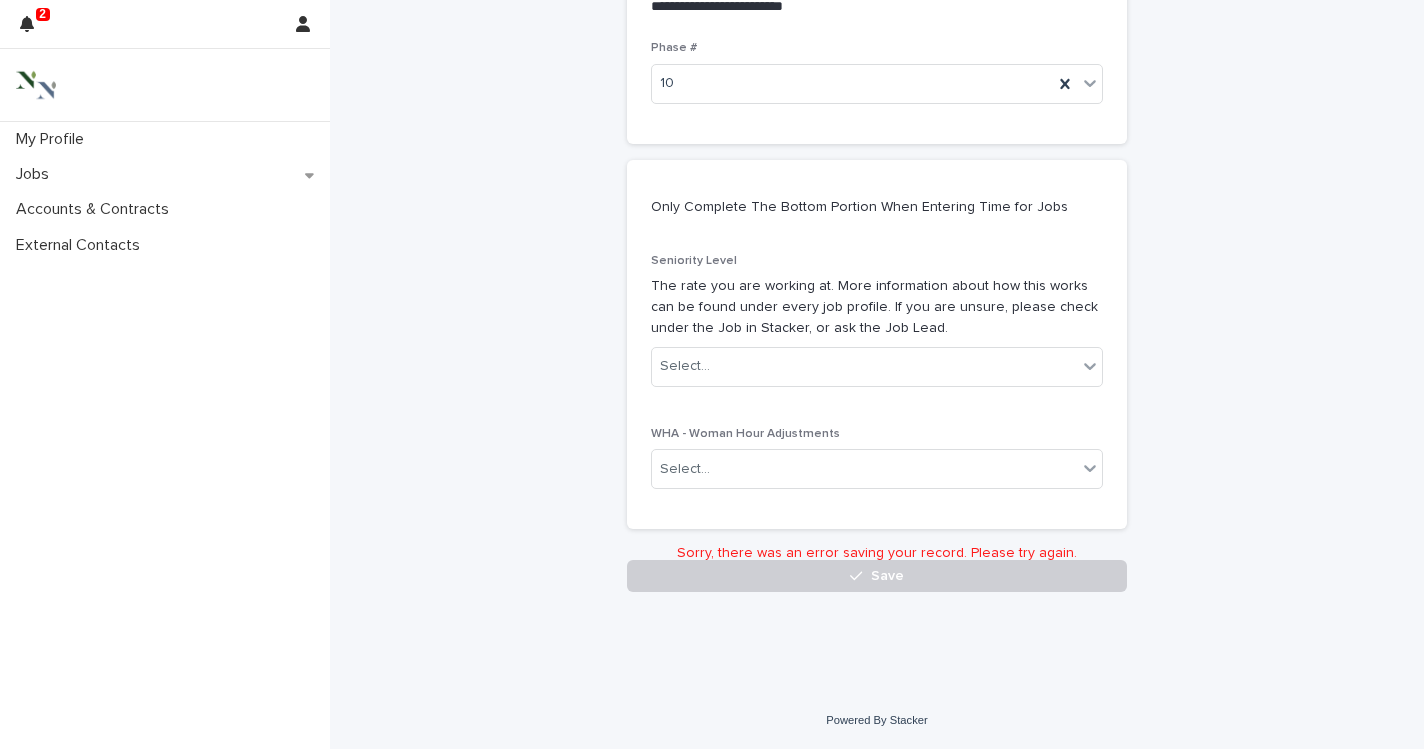 scroll, scrollTop: 1026, scrollLeft: 0, axis: vertical 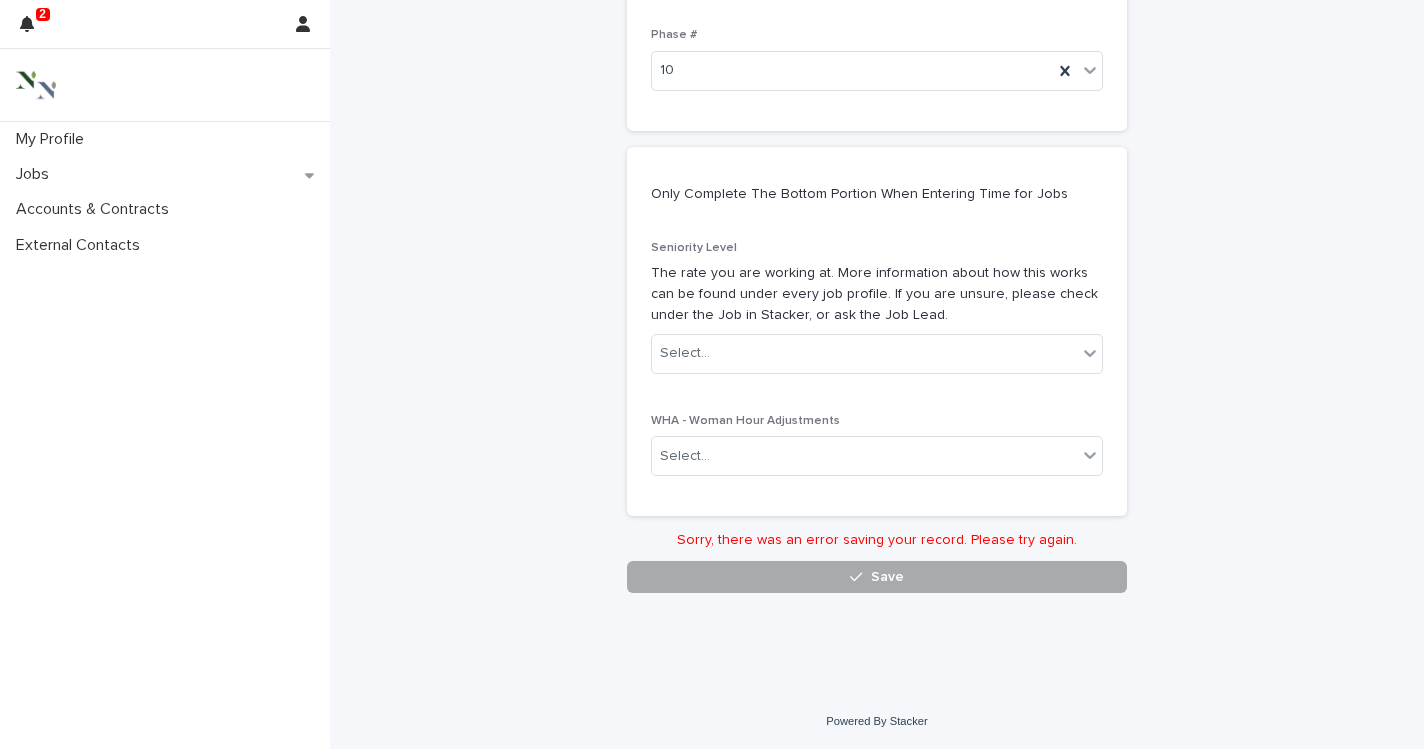 click on "Save" at bounding box center [877, 577] 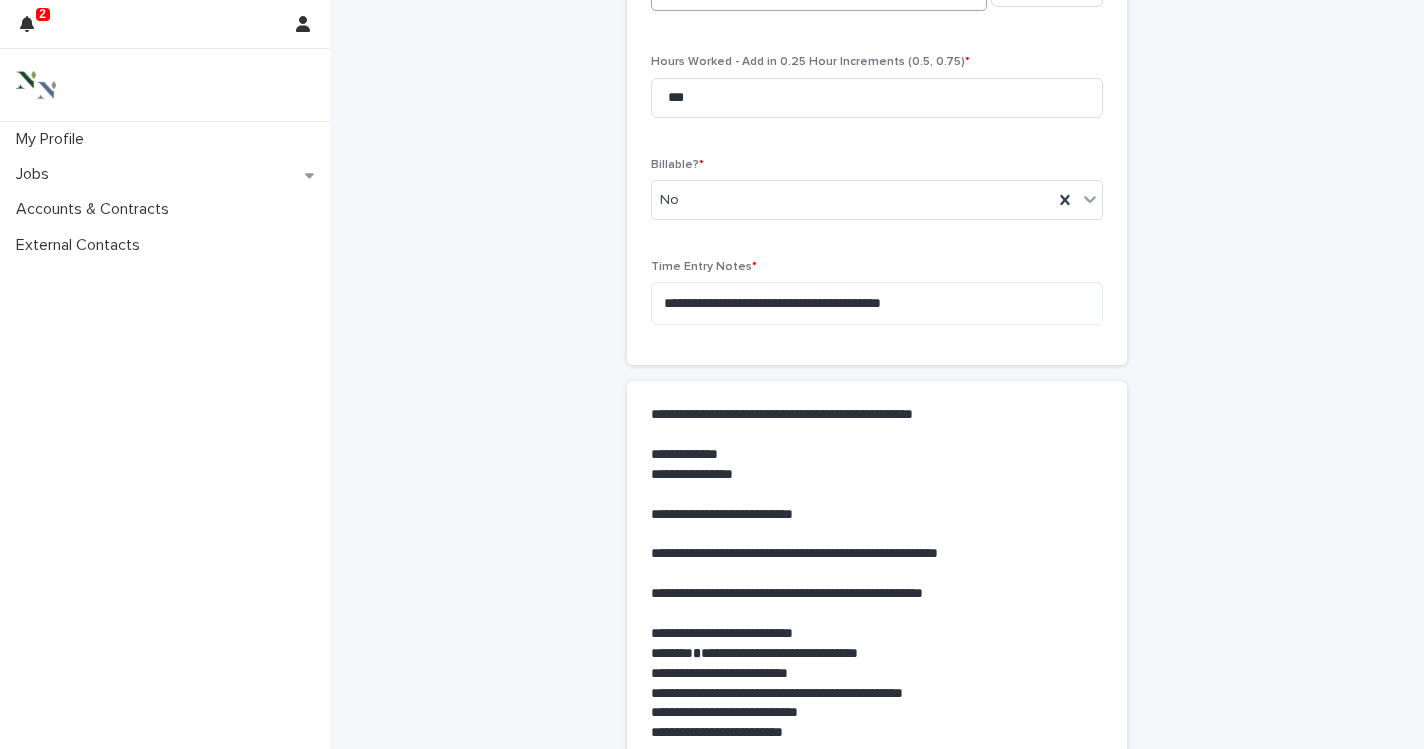 scroll, scrollTop: 0, scrollLeft: 0, axis: both 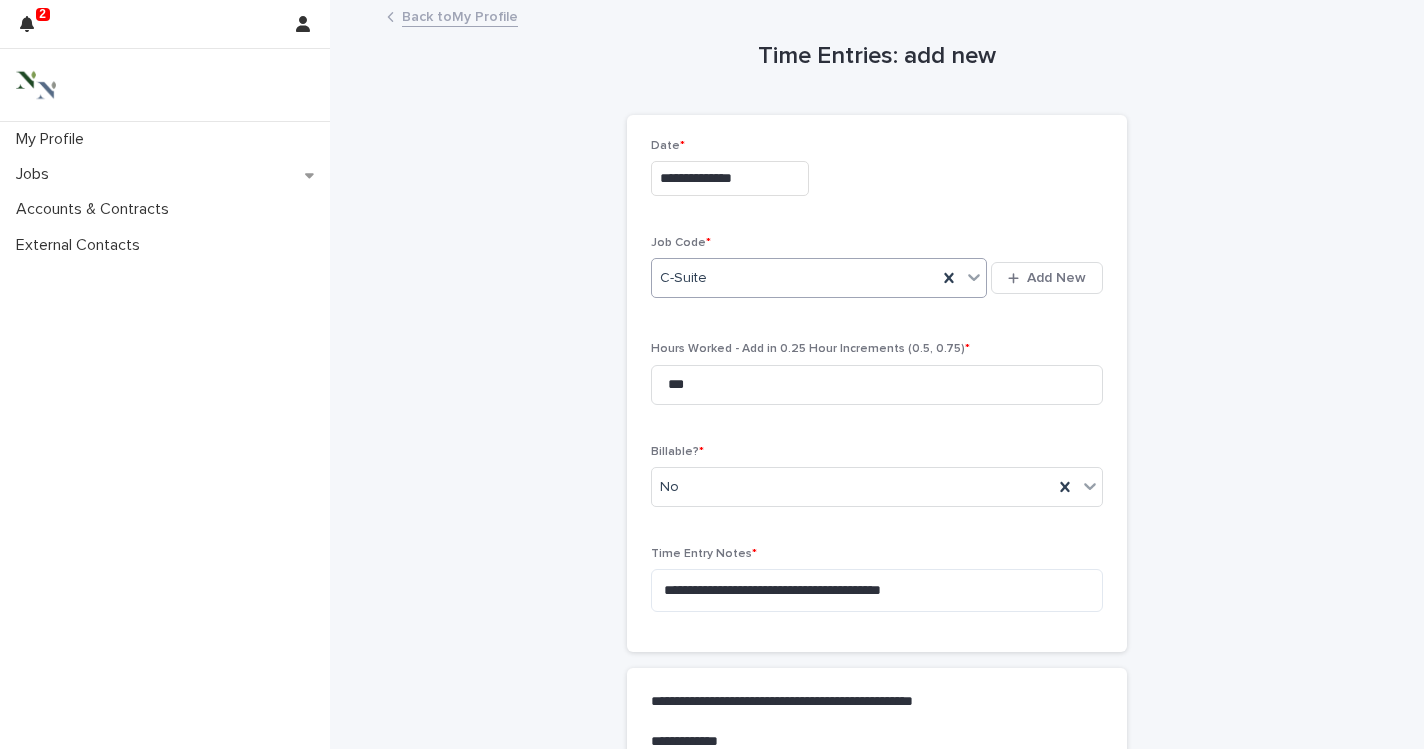 click on "Back to  My Profile" at bounding box center (460, 15) 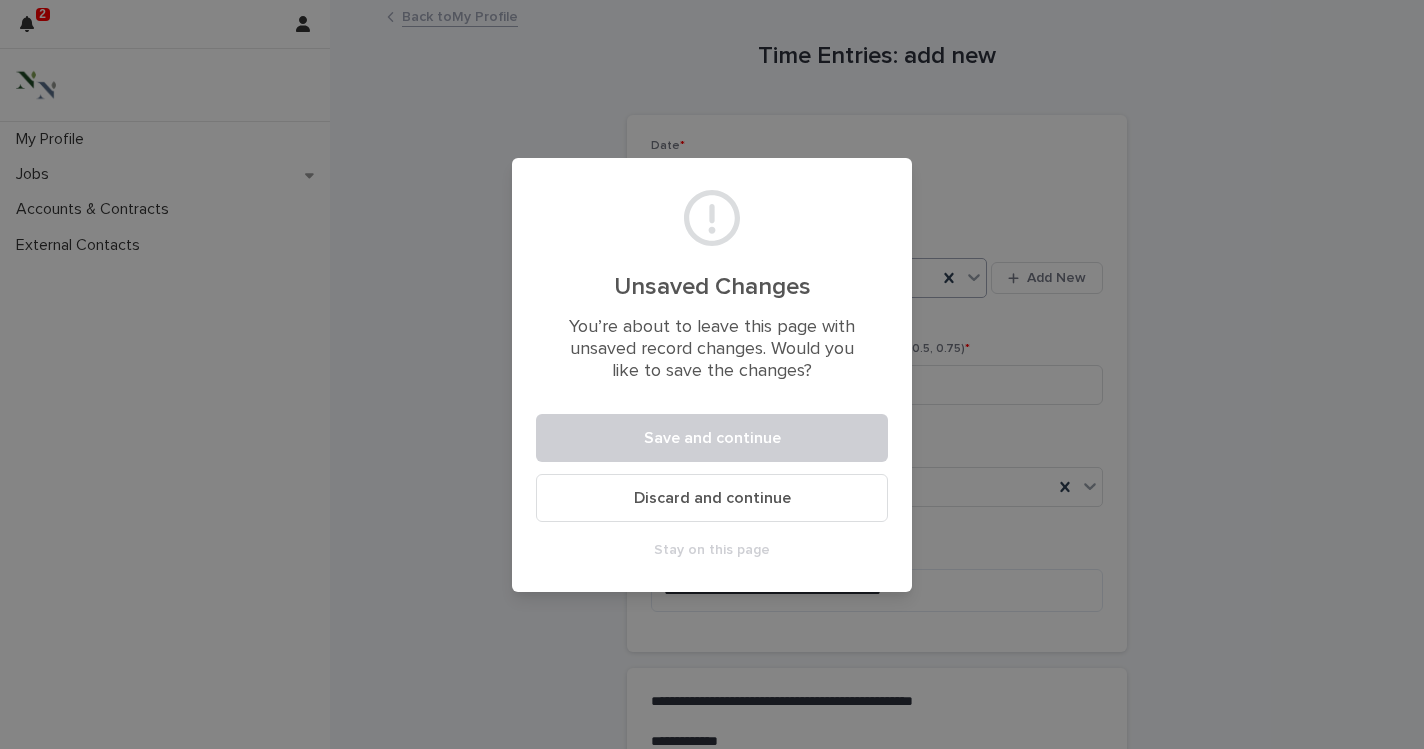 click on "Discard and continue" at bounding box center (712, 498) 